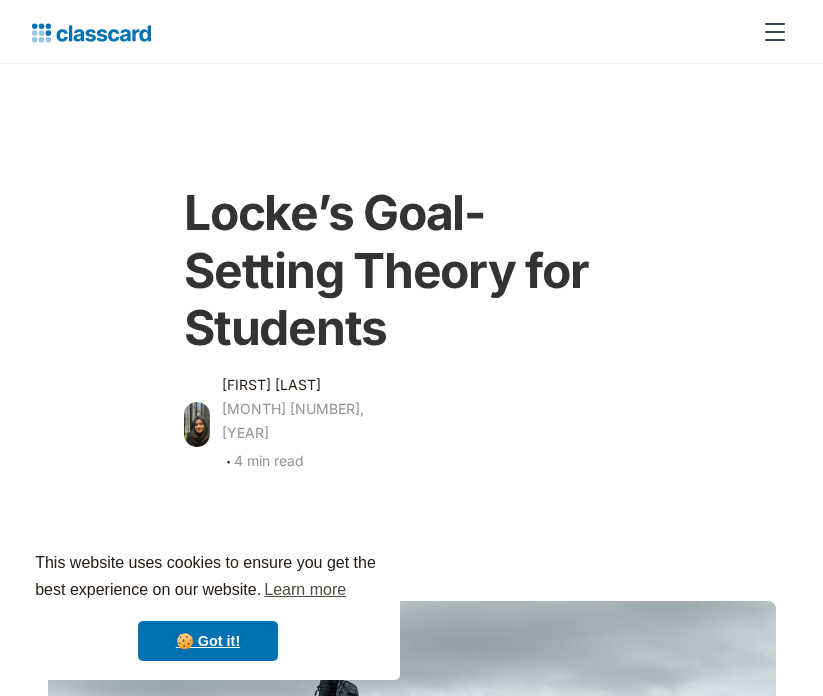 scroll, scrollTop: 0, scrollLeft: 0, axis: both 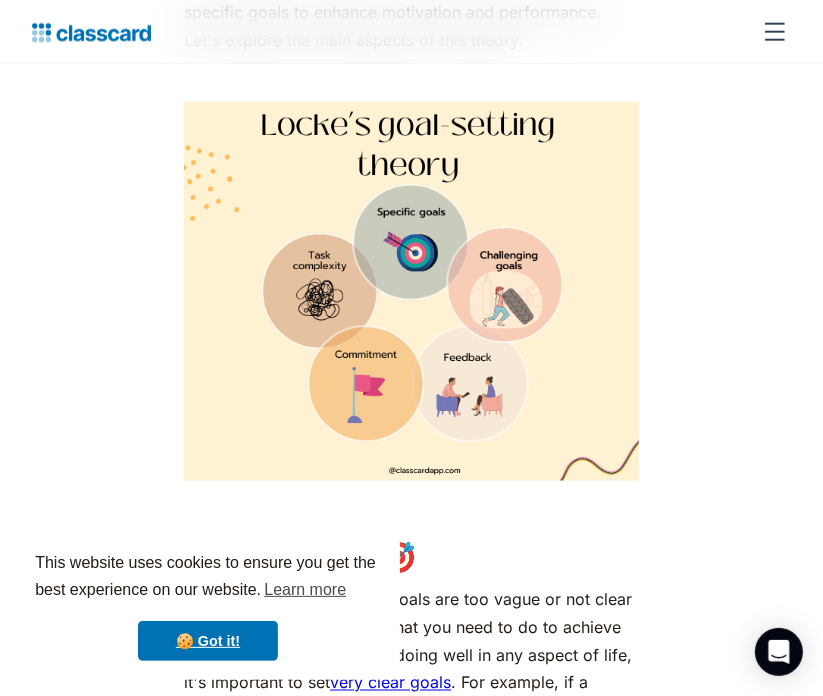 click at bounding box center (411, 291) 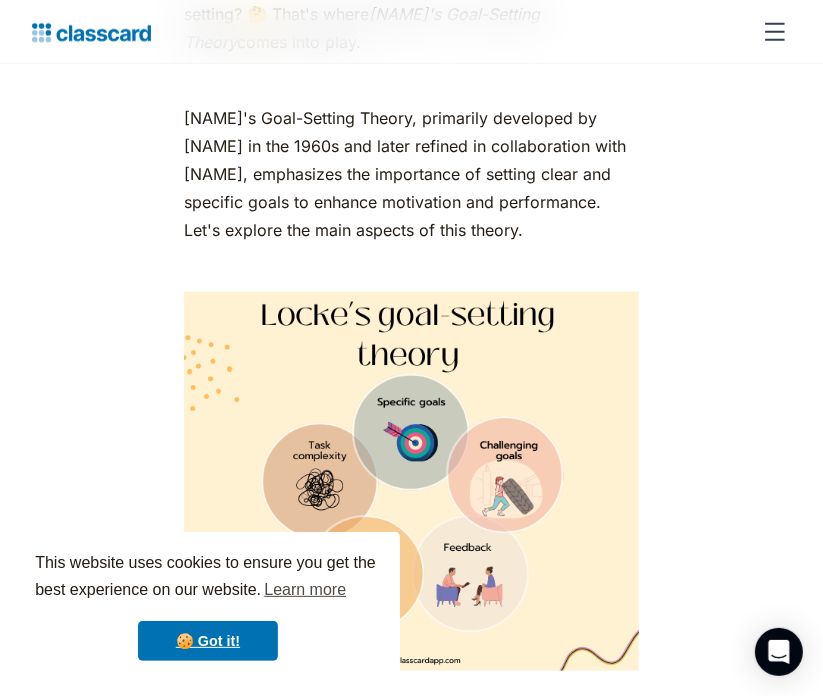 scroll, scrollTop: 1175, scrollLeft: 0, axis: vertical 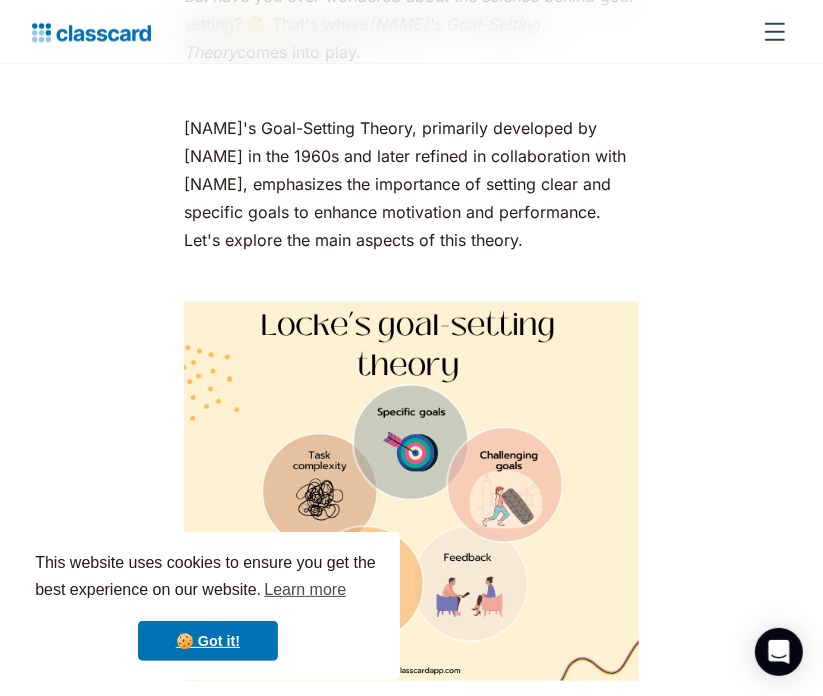 click at bounding box center (411, 491) 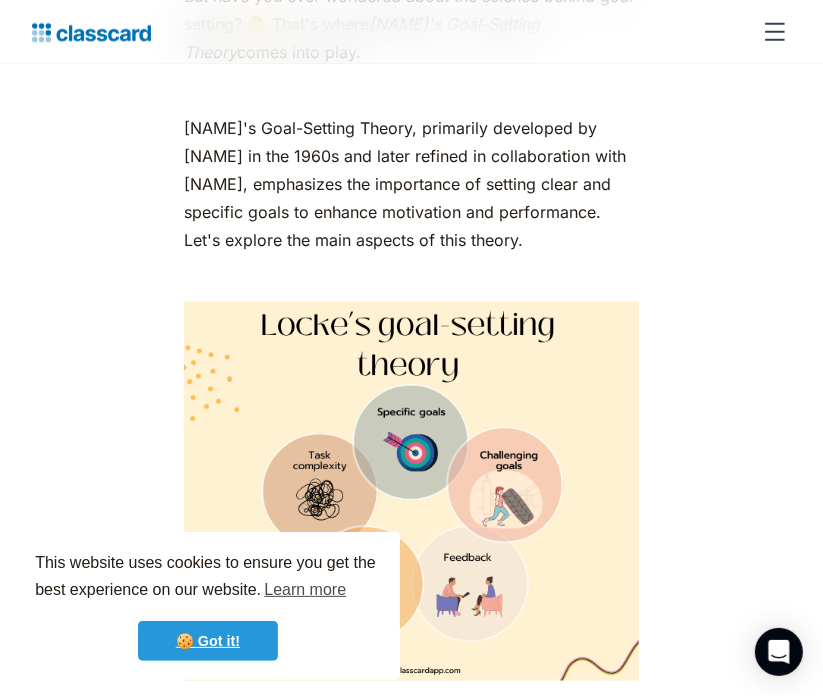 click on "🍪 Got it!" at bounding box center [208, 641] 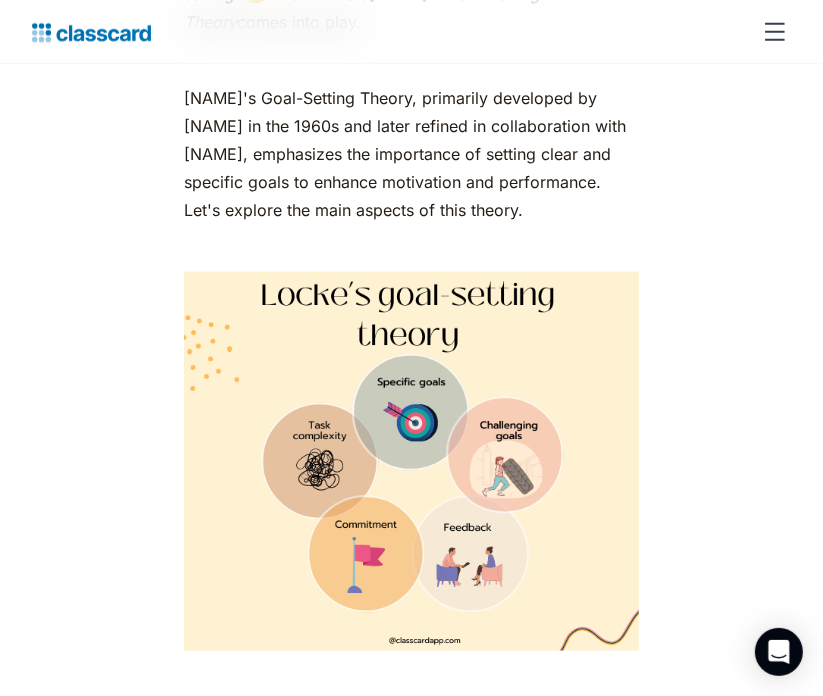 scroll, scrollTop: 1215, scrollLeft: 0, axis: vertical 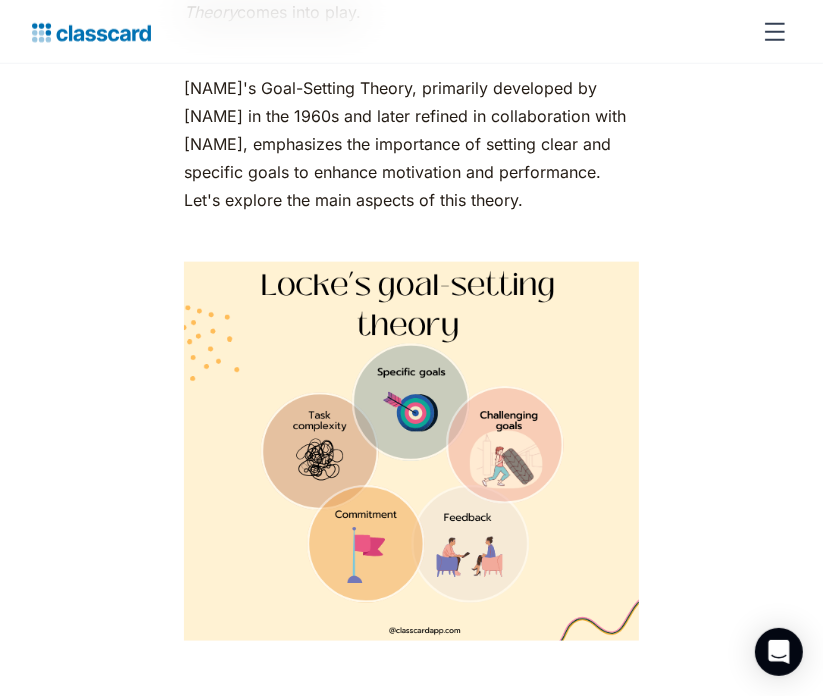 click at bounding box center [411, 451] 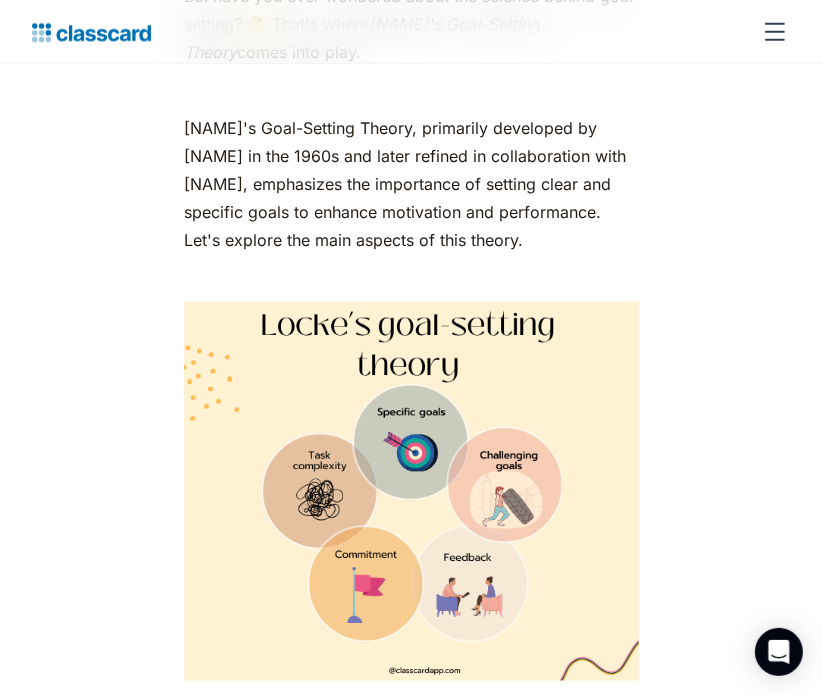 click on "As a student, you're probably no stranger to setting goals. 🎯 Whether they're academic, personal, or career-related, setting goals is an integral part of your journey to success. But have you ever wondered about the science behind goal setting? 🤔 That's where  [NAME]'s Goal-Setting Theory  comes into play. ‍ [NAME]'s Goal-Setting Theory, primarily developed by [NAME] in the 1960s and later refined in collaboration with [NAME], emphasizes the importance of setting clear and specific goals to enhance motivation and performance. Let's explore the main aspects of this theory. ‍ ‍ Specific Goals  🎯 [NAME]'s idea is that if your goals are too vague or not clear enough, it's hard to know what you need to do to achieve them. So, when it comes to doing well in any aspect of life, it's important to set  very clear goals specific goal  like "I will achieve a 3.8 GPA this semester" provides a clear target.  ‍ ‍ ‍ Challenging Goals 💪 ‍ ‍ ‍ Feedback  🔄 accountable . ‍" at bounding box center [411, -855] 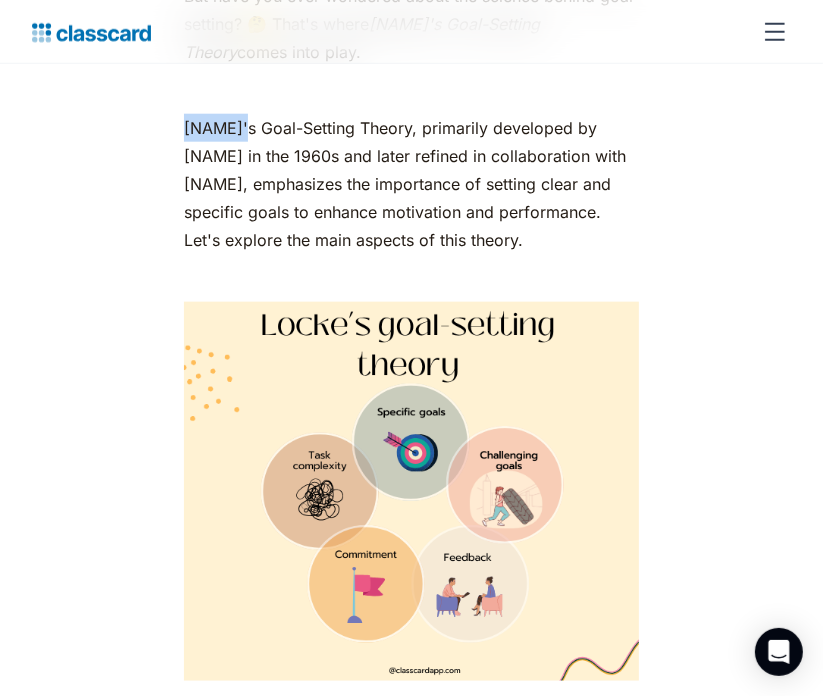 click on "[NAME]'s Goal-Setting Theory, primarily developed by [NAME] in the 1960s and later refined in collaboration with [NAME], emphasizes the importance of setting clear and specific goals to enhance motivation and performance. Let's explore the main aspects of this theory." at bounding box center (411, 184) 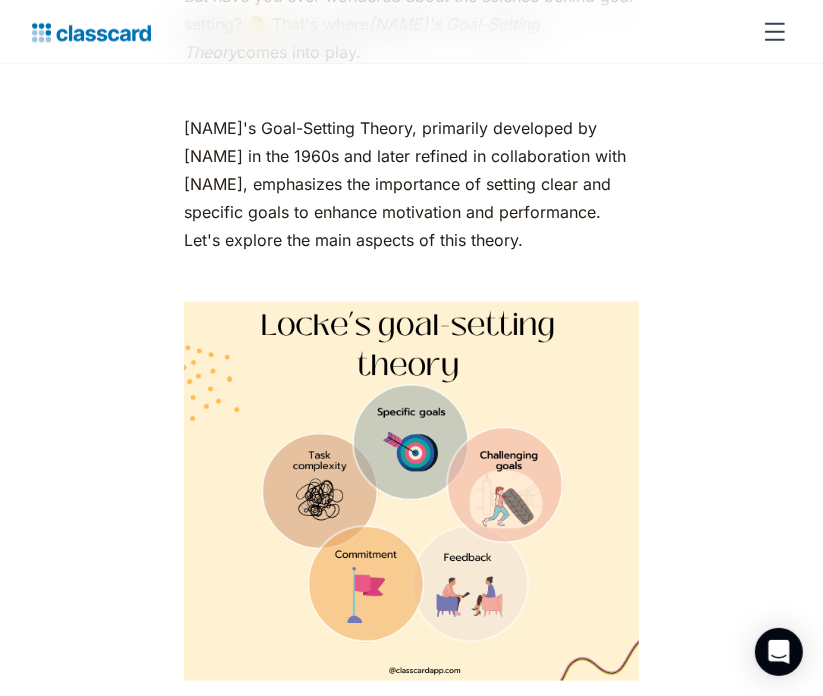 click on "[NAME]'s Goal-Setting Theory, primarily developed by [NAME] in the 1960s and later refined in collaboration with [NAME], emphasizes the importance of setting clear and specific goals to enhance motivation and performance. Let's explore the main aspects of this theory." at bounding box center (411, 184) 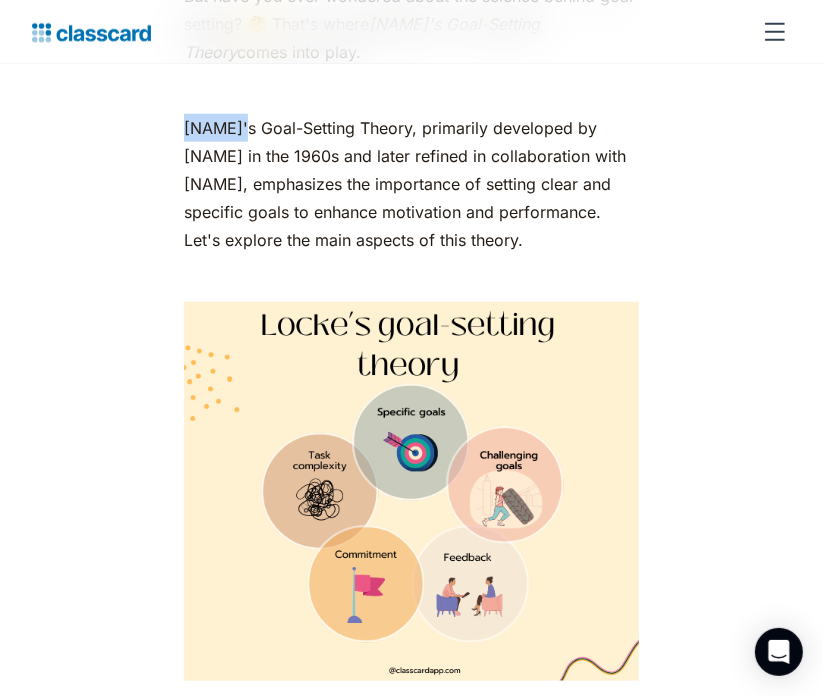 click on "[NAME]'s Goal-Setting Theory, primarily developed by [NAME] in the 1960s and later refined in collaboration with [NAME], emphasizes the importance of setting clear and specific goals to enhance motivation and performance. Let's explore the main aspects of this theory." at bounding box center [411, 184] 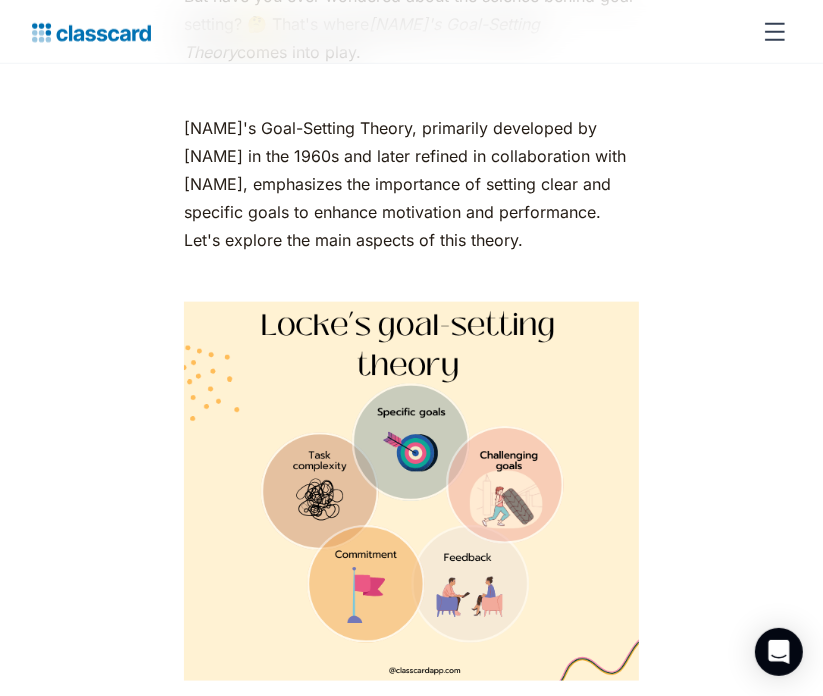 click on "As a student, you're probably no stranger to setting goals. 🎯 Whether they're academic, personal, or career-related, setting goals is an integral part of your journey to success. But have you ever wondered about the science behind goal setting? 🤔 That's where  [NAME]'s Goal-Setting Theory  comes into play. ‍ [NAME]'s Goal-Setting Theory, primarily developed by [NAME] in the 1960s and later refined in collaboration with [NAME], emphasizes the importance of setting clear and specific goals to enhance motivation and performance. Let's explore the main aspects of this theory. ‍ ‍ Specific Goals  🎯 [NAME]'s idea is that if your goals are too vague or not clear enough, it's hard to know what you need to do to achieve them. So, when it comes to doing well in any aspect of life, it's important to set  very clear goals specific goal  like "I will achieve a 3.8 GPA this semester" provides a clear target.  ‍ ‍ ‍ Challenging Goals 💪 ‍ ‍ ‍ Feedback  🔄 accountable . ‍" at bounding box center (411, -855) 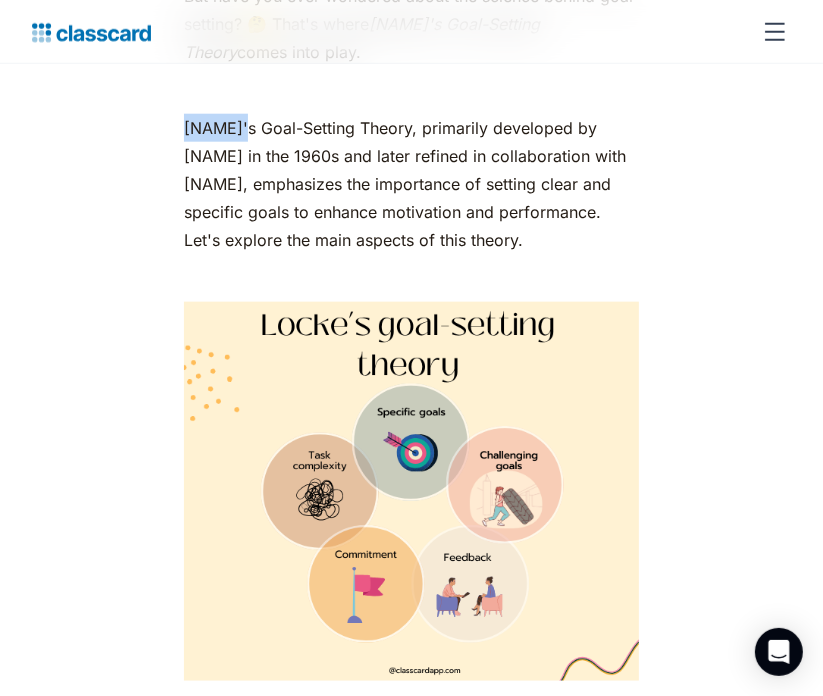 click on "[NAME]'s Goal-Setting Theory, primarily developed by [NAME] in the 1960s and later refined in collaboration with [NAME], emphasizes the importance of setting clear and specific goals to enhance motivation and performance. Let's explore the main aspects of this theory." at bounding box center [411, 184] 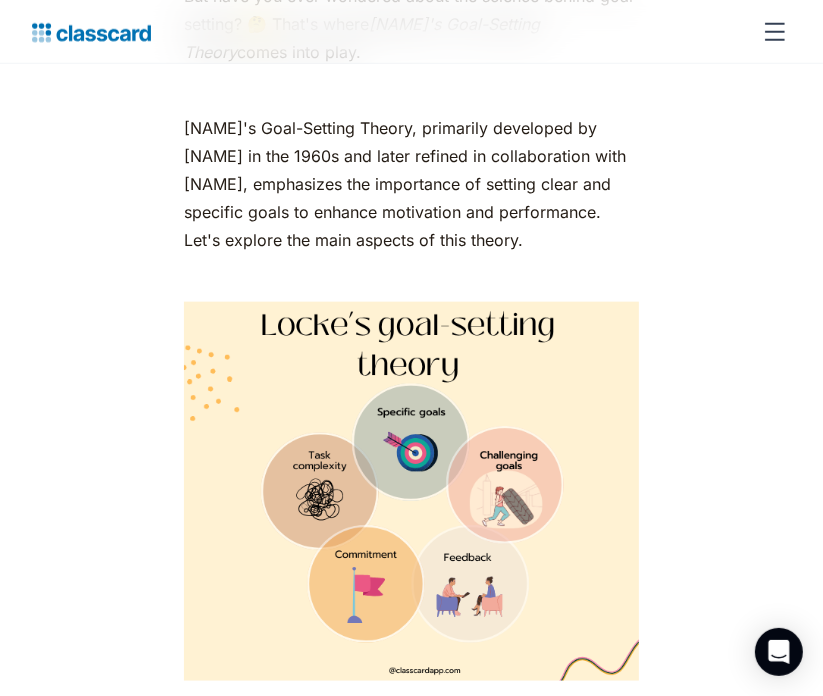 click on "As a student, you're probably no stranger to setting goals. 🎯 Whether they're academic, personal, or career-related, setting goals is an integral part of your journey to success. But have you ever wondered about the science behind goal setting? 🤔 That's where  [NAME]'s Goal-Setting Theory  comes into play. ‍ [NAME]'s Goal-Setting Theory, primarily developed by [NAME] in the 1960s and later refined in collaboration with [NAME], emphasizes the importance of setting clear and specific goals to enhance motivation and performance. Let's explore the main aspects of this theory. ‍ ‍ Specific Goals  🎯 [NAME]'s idea is that if your goals are too vague or not clear enough, it's hard to know what you need to do to achieve them. So, when it comes to doing well in any aspect of life, it's important to set  very clear goals specific goal  like "I will achieve a 3.8 GPA this semester" provides a clear target.  ‍ ‍ ‍ Challenging Goals 💪 ‍ ‍ ‍ Feedback  🔄 accountable . ‍" at bounding box center (412, -855) 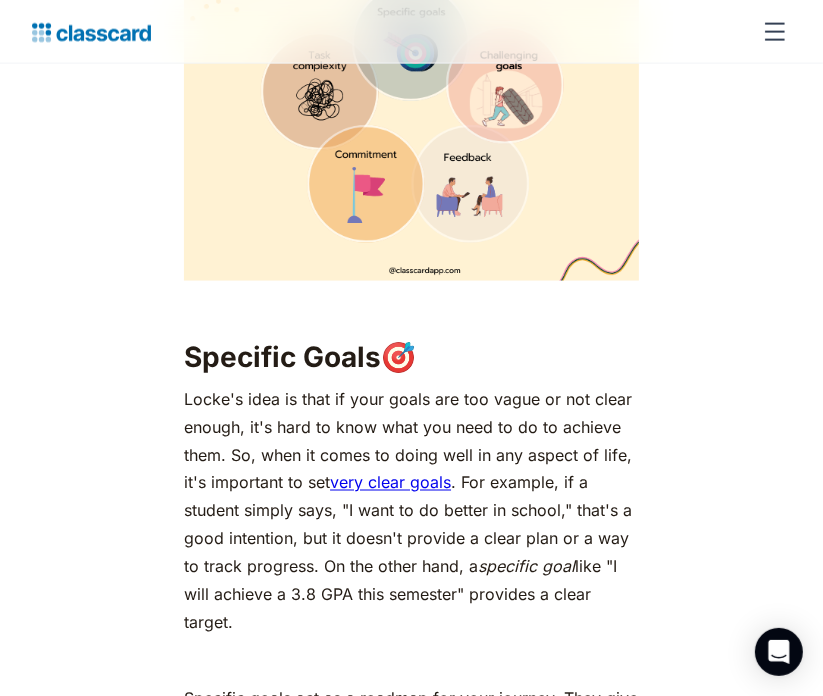 scroll, scrollTop: 1615, scrollLeft: 0, axis: vertical 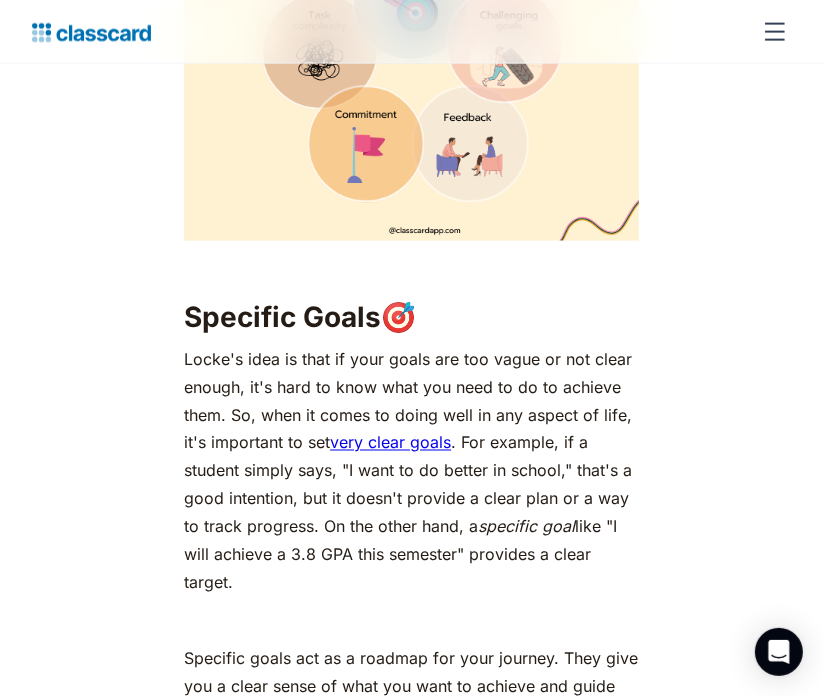 click on "[NAME]'s idea is that if your goals are too vague or not clear enough, it's hard to know what you need to do to achieve them. So, when it comes to doing well in any aspect of life, it's important to set  very clear goals . For example, if a student simply says, "I want to do better in school," that's a good intention, but it doesn't provide a clear plan or a way to track progress. On the other hand, a  specific goal  like "I will achieve a 3.8 GPA this semester" provides a clear target." at bounding box center [411, 471] 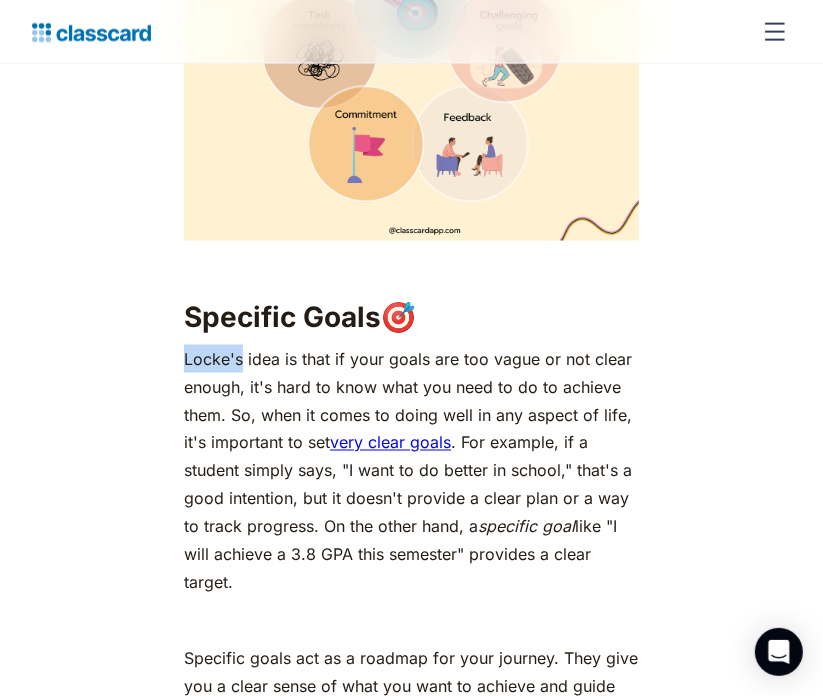 click on "[NAME]'s idea is that if your goals are too vague or not clear enough, it's hard to know what you need to do to achieve them. So, when it comes to doing well in any aspect of life, it's important to set  very clear goals . For example, if a student simply says, "I want to do better in school," that's a good intention, but it doesn't provide a clear plan or a way to track progress. On the other hand, a  specific goal  like "I will achieve a 3.8 GPA this semester" provides a clear target." at bounding box center (411, 471) 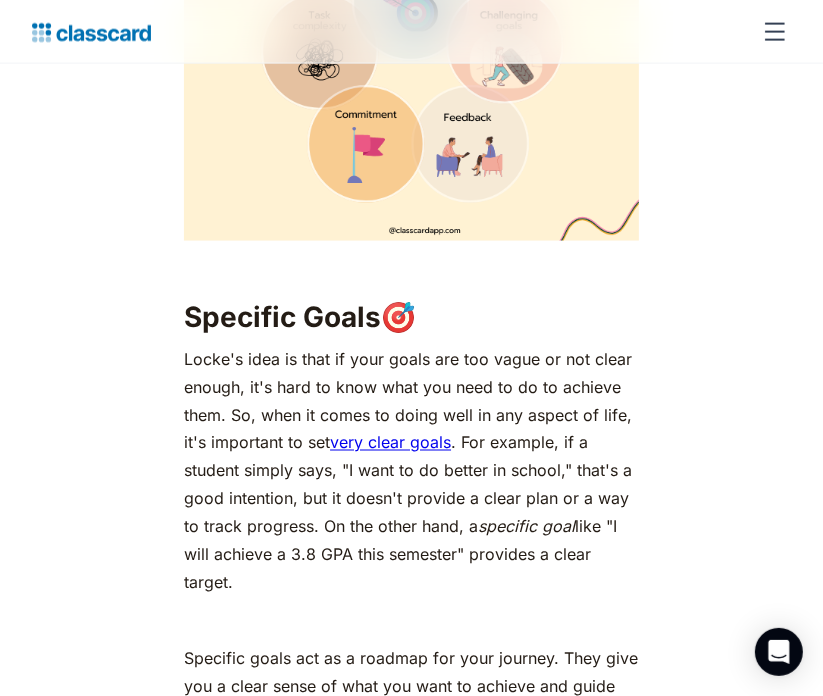 click on "Specific Goals  🎯" at bounding box center (411, 317) 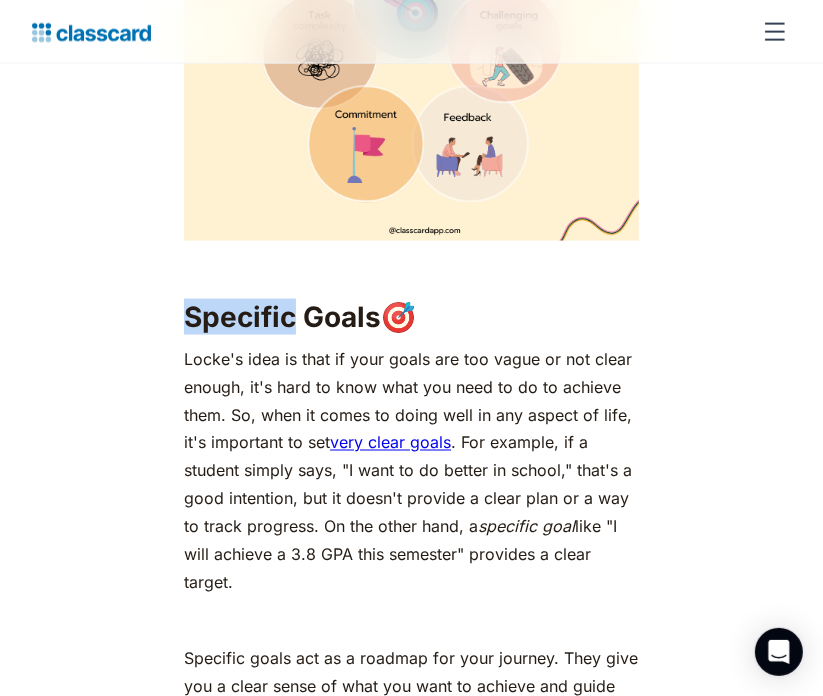 click on "Specific Goals  🎯" at bounding box center (411, 317) 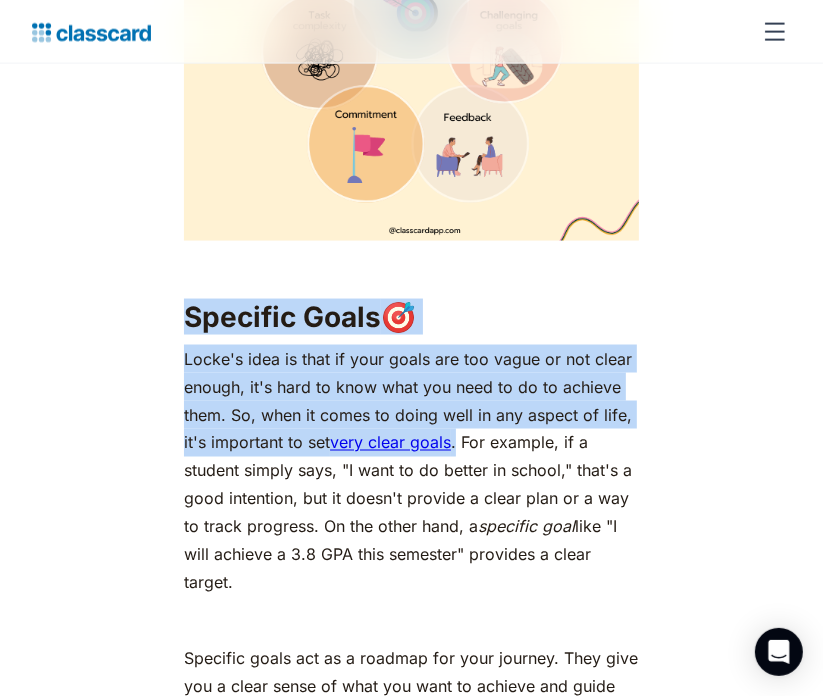 copy on "[NAME]'s idea is that if your goals are too vague or not clear enough, it's hard to know what you need to do to achieve them. So, when it comes to doing well in any aspect of life, it's important to set  very clear goals ." 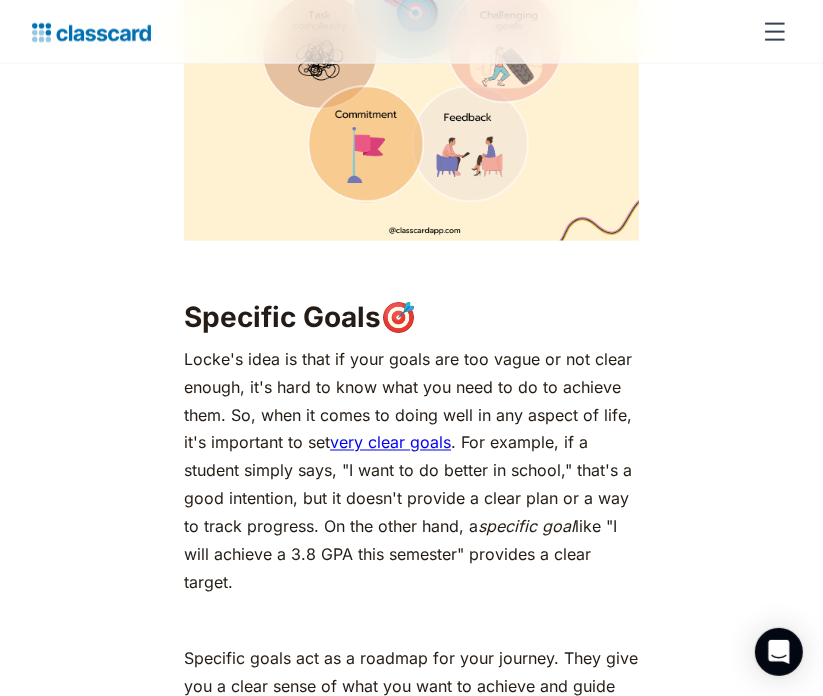 click on "[NAME]'s idea is that if your goals are too vague or not clear enough, it's hard to know what you need to do to achieve them. So, when it comes to doing well in any aspect of life, it's important to set  very clear goals . For example, if a student simply says, "I want to do better in school," that's a good intention, but it doesn't provide a clear plan or a way to track progress. On the other hand, a  specific goal  like "I will achieve a 3.8 GPA this semester" provides a clear target." at bounding box center (411, 471) 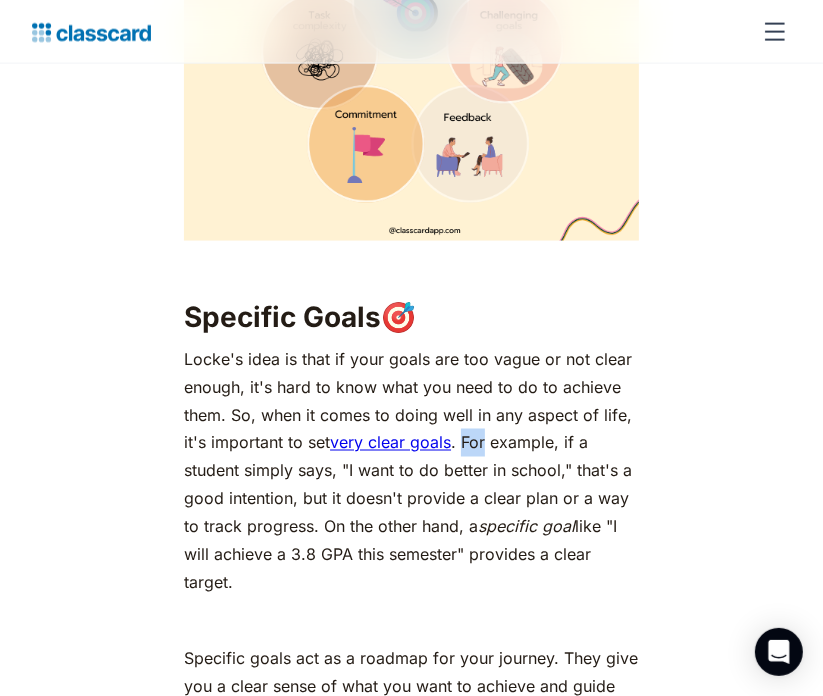 click on "[NAME]'s idea is that if your goals are too vague or not clear enough, it's hard to know what you need to do to achieve them. So, when it comes to doing well in any aspect of life, it's important to set  very clear goals . For example, if a student simply says, "I want to do better in school," that's a good intention, but it doesn't provide a clear plan or a way to track progress. On the other hand, a  specific goal  like "I will achieve a 3.8 GPA this semester" provides a clear target." at bounding box center (411, 471) 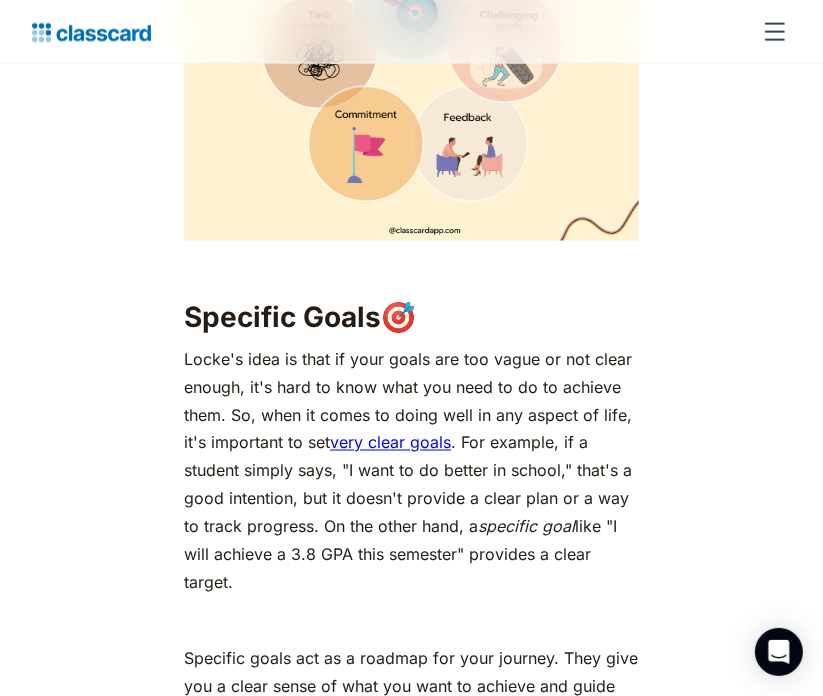 click on "‍" at bounding box center [411, 621] 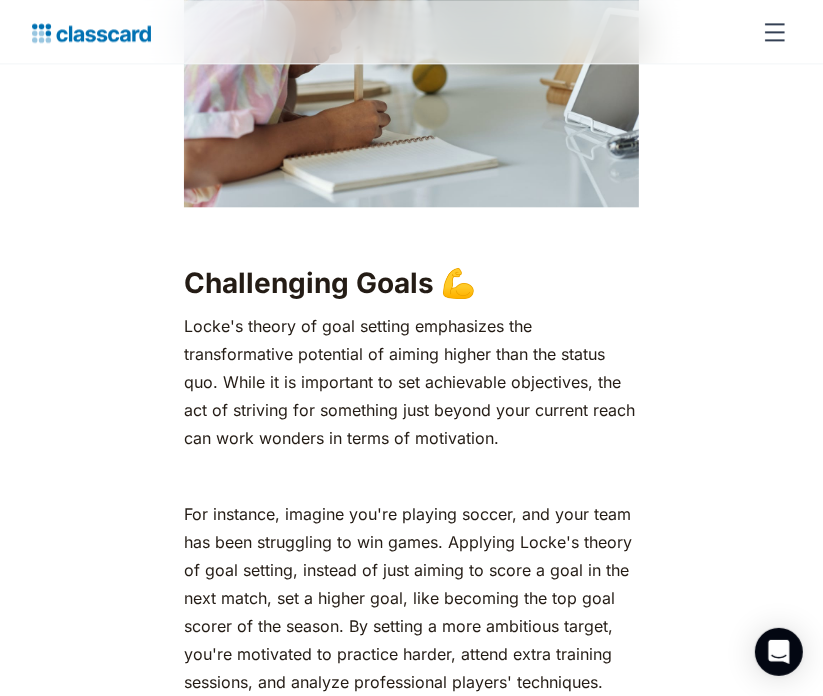 scroll, scrollTop: 2629, scrollLeft: 0, axis: vertical 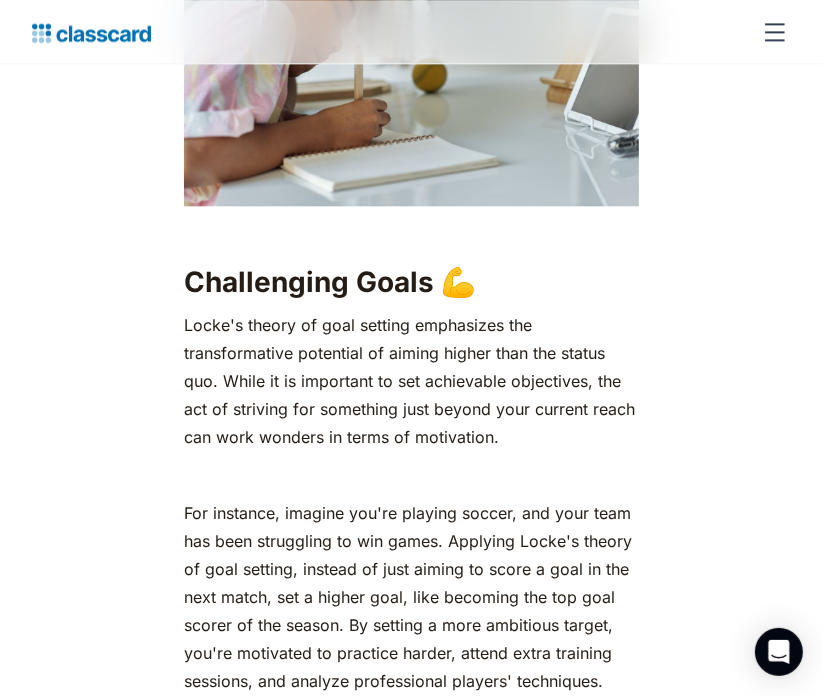 click on "For instance, imagine you're playing soccer, and your team has been struggling to win games. Applying Locke's theory of goal setting, instead of just aiming to score a goal in the next match, set a higher goal, like becoming the top goal scorer of the season. By setting a more ambitious target, you're motivated to practice harder, attend extra training sessions, and analyze professional players' techniques." at bounding box center [411, 597] 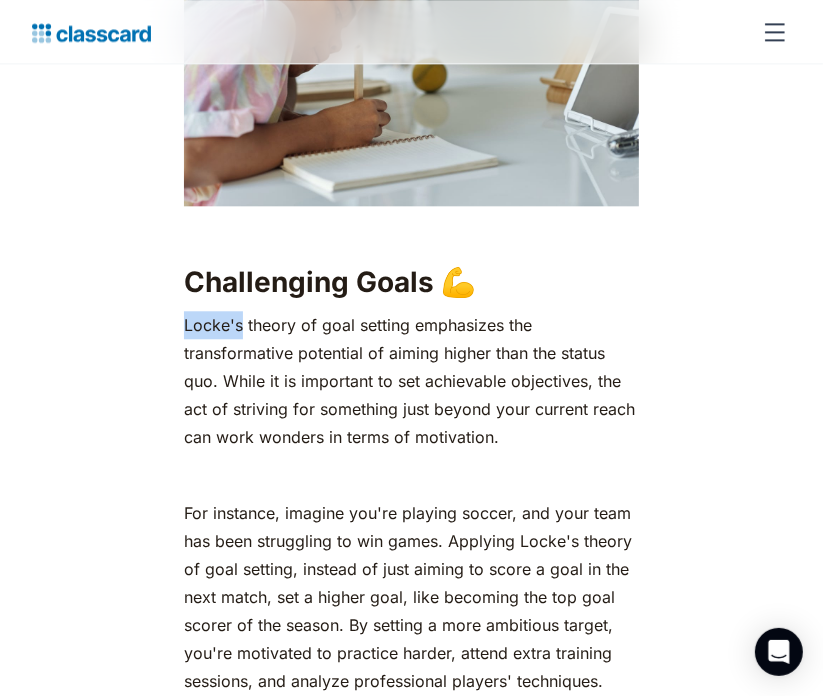 click on "Locke's theory of goal setting emphasizes the transformative potential of aiming higher than the status quo. While it is important to set achievable objectives, the act of striving for something just beyond your current reach can work wonders in terms of motivation." at bounding box center [411, 381] 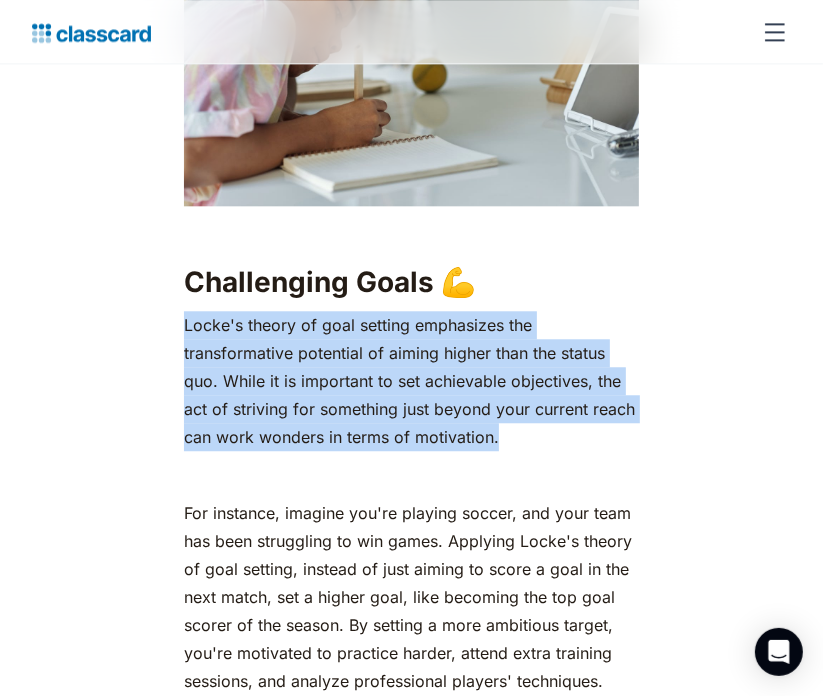 copy on "Locke's theory of goal setting emphasizes the transformative potential of aiming higher than the status quo. While it is important to set achievable objectives, the act of striving for something just beyond your current reach can work wonders in terms of motivation." 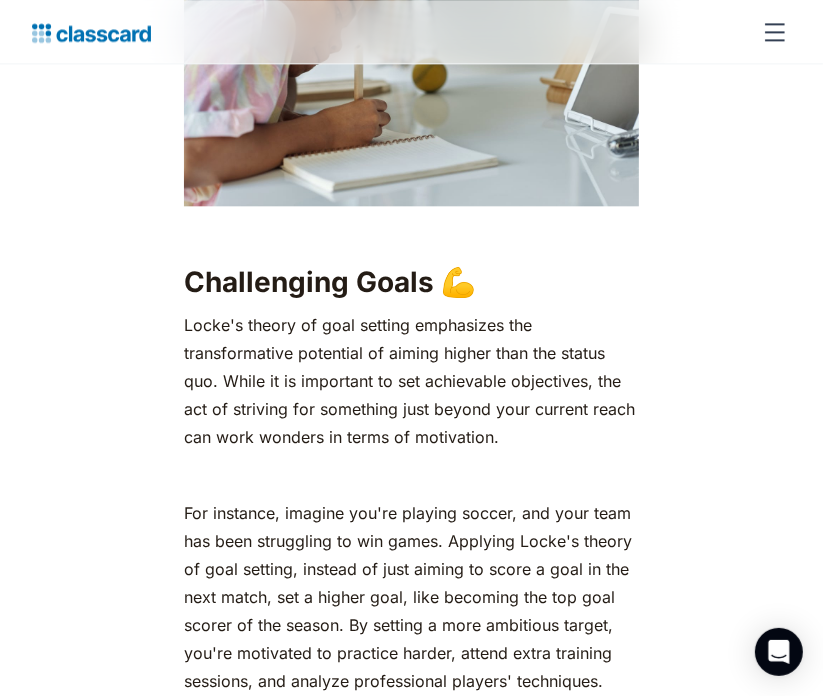 click on "For instance, imagine you're playing soccer, and your team has been struggling to win games. Applying Locke's theory of goal setting, instead of just aiming to score a goal in the next match, set a higher goal, like becoming the top goal scorer of the season. By setting a more ambitious target, you're motivated to practice harder, attend extra training sessions, and analyze professional players' techniques." at bounding box center [411, 597] 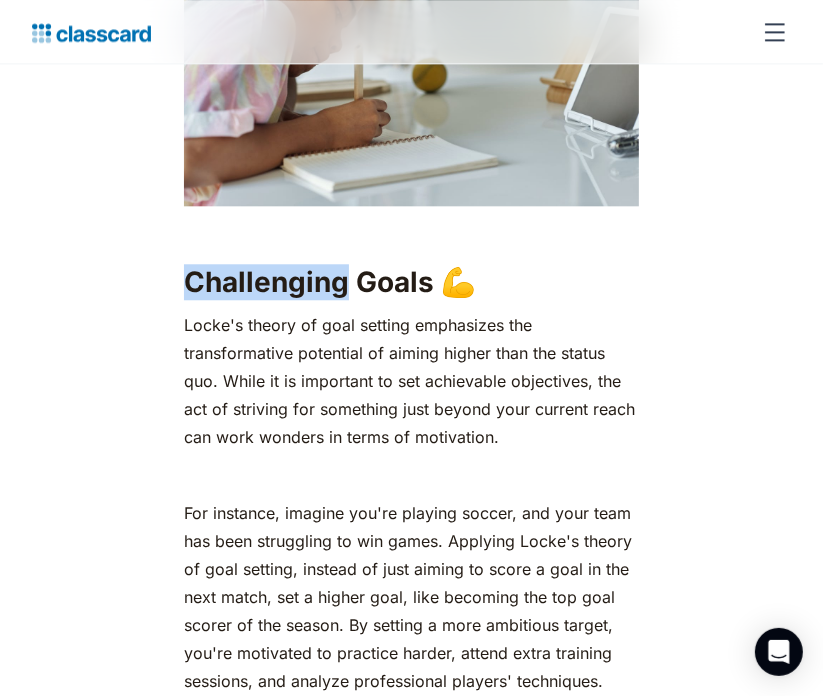 click on "Challenging Goals 💪" at bounding box center [411, 282] 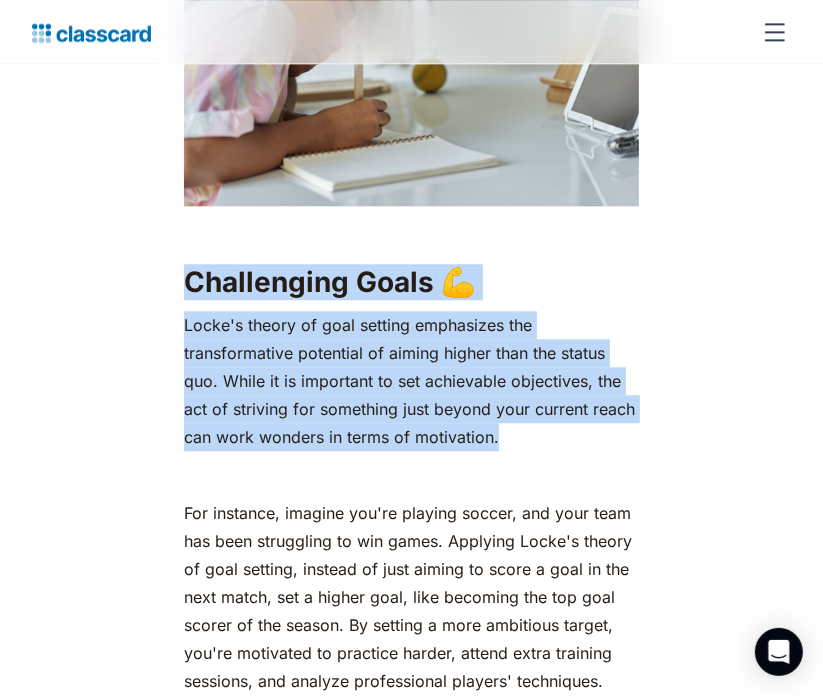 click on "Challenging Goals 💪" at bounding box center [411, 282] 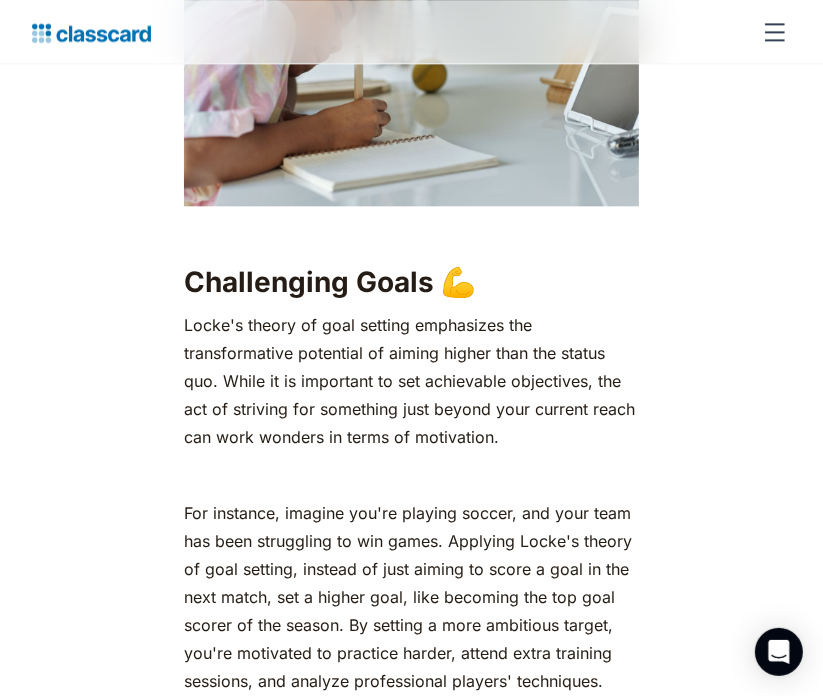 click on "Challenging Goals 💪" at bounding box center [411, 282] 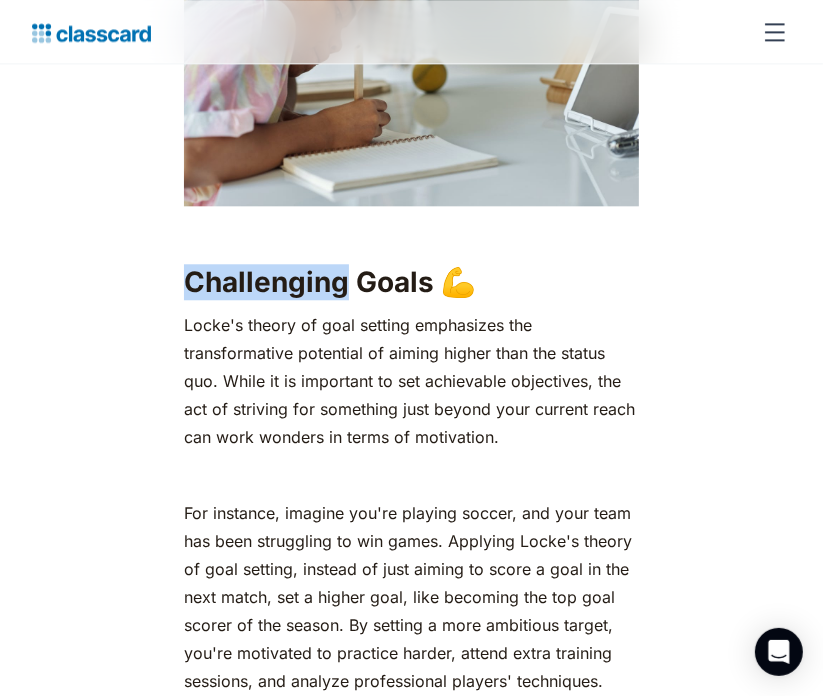 click on "Challenging Goals 💪" at bounding box center (411, 282) 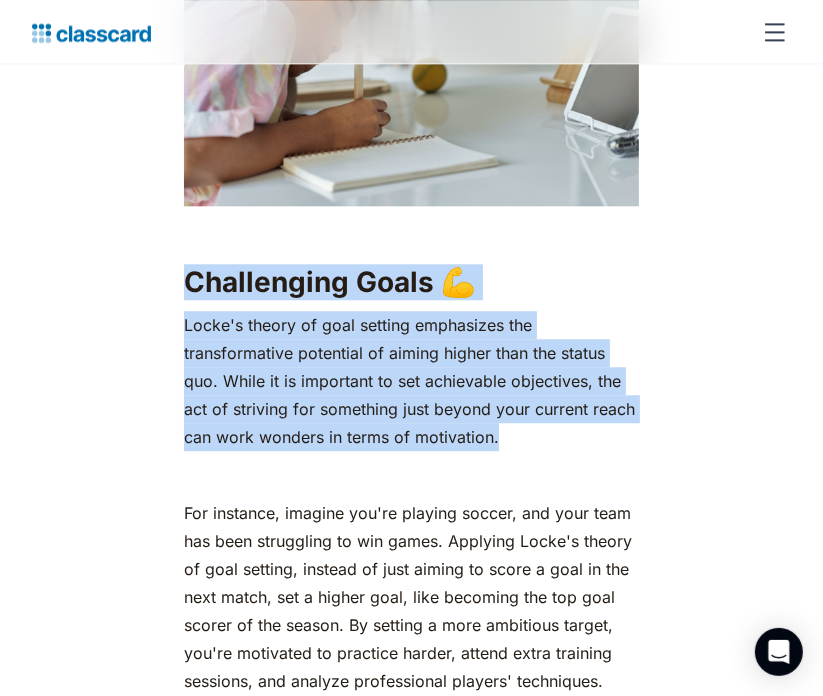 copy on "Challenging Goals 💪 [NAME]'s theory of goal setting emphasizes the transformative potential of aiming higher than the status quo. While it is important to set achievable objectives, the act of striving for something just beyond your current reach can work wonders in terms of motivation." 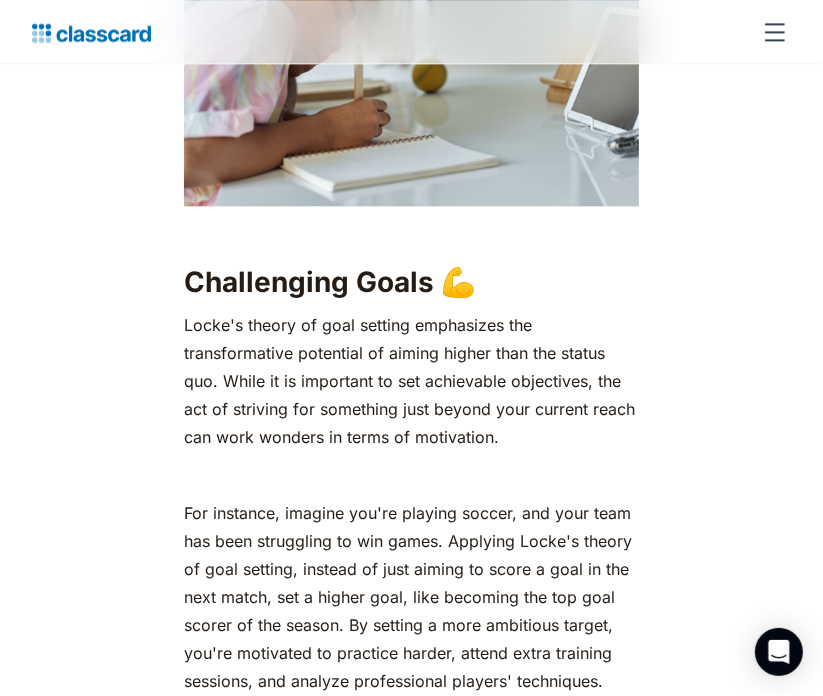 click on "For instance, imagine you're playing soccer, and your team has been struggling to win games. Applying Locke's theory of goal setting, instead of just aiming to score a goal in the next match, set a higher goal, like becoming the top goal scorer of the season. By setting a more ambitious target, you're motivated to practice harder, attend extra training sessions, and analyze professional players' techniques." at bounding box center (411, 597) 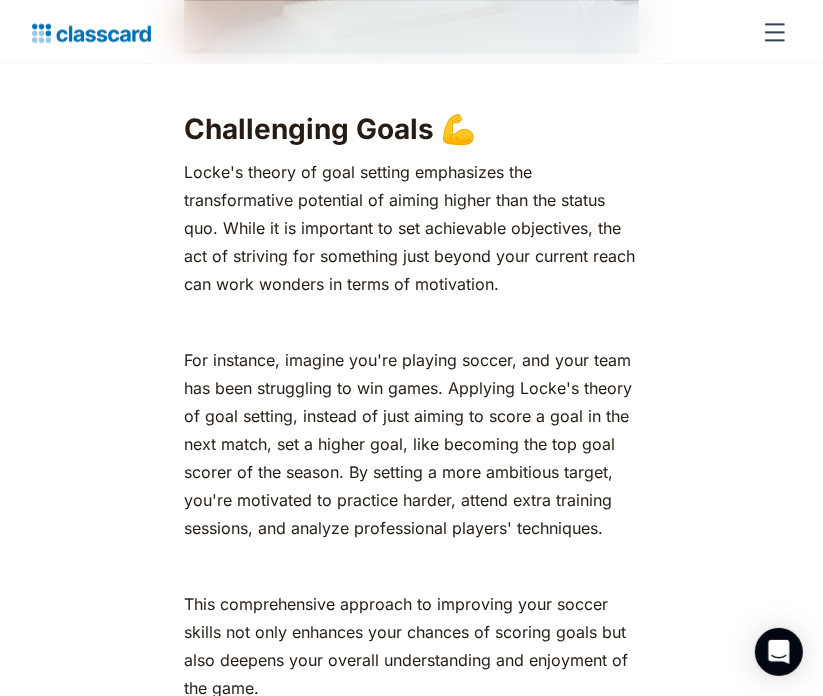 scroll, scrollTop: 2789, scrollLeft: 0, axis: vertical 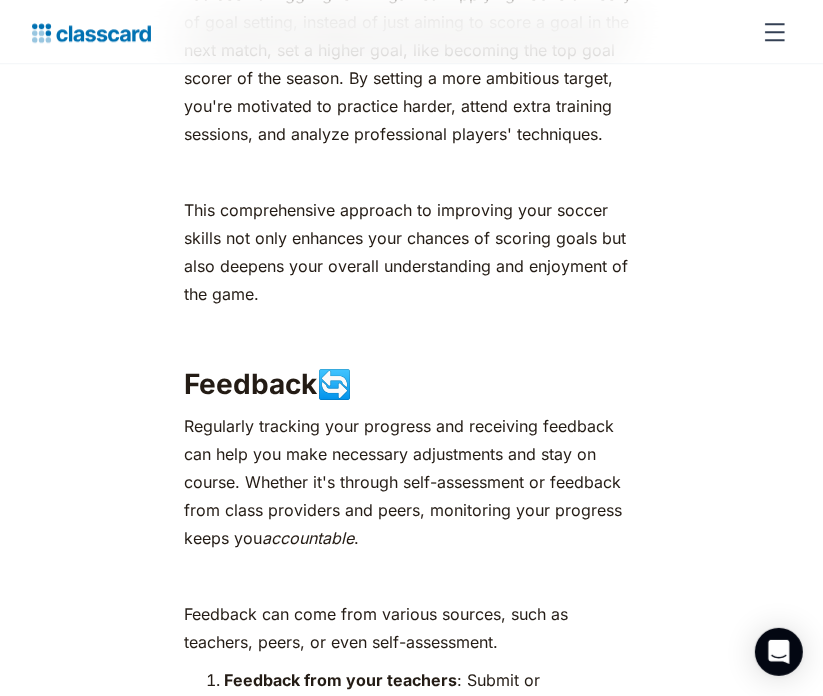 click on "Regularly tracking your progress and receiving feedback can help you make necessary adjustments and stay on course. Whether it's through self-assessment or feedback from class providers and peers, monitoring your progress keeps you  accountable ." at bounding box center (411, 482) 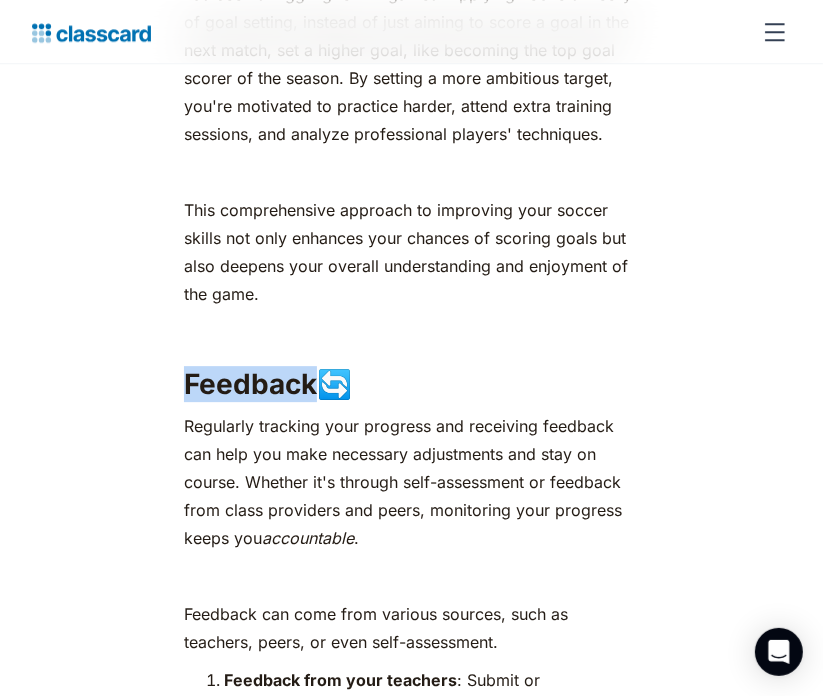 click on "Feedback  🔄" at bounding box center [411, 384] 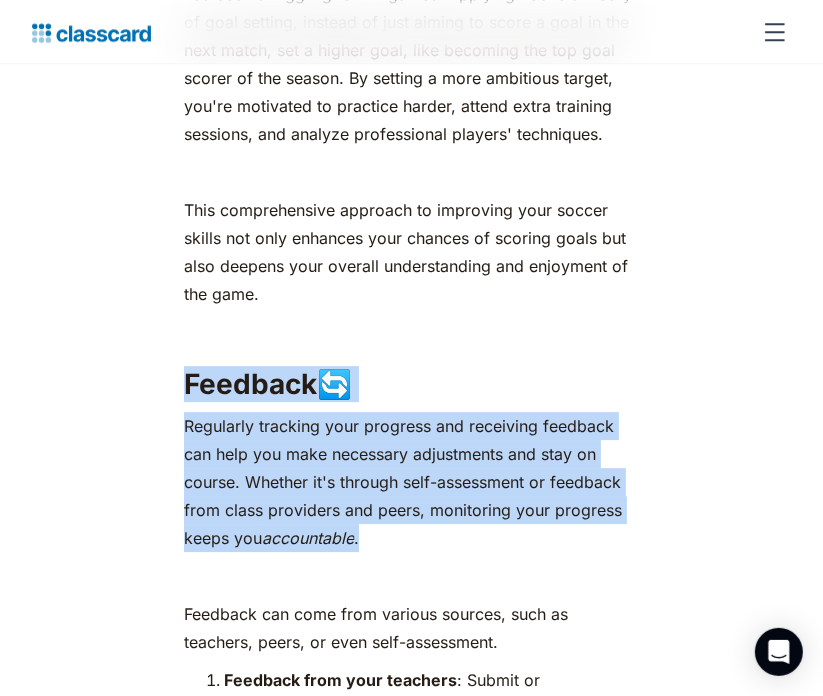 click on "Feedback  🔄" at bounding box center [411, 384] 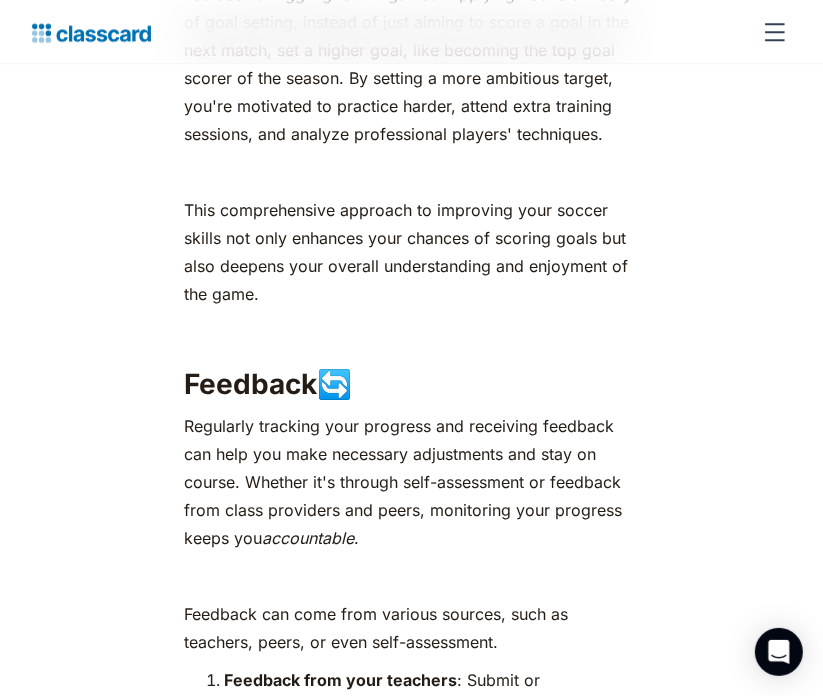 click on "As a student, you're probably no stranger to setting goals. 🎯 Whether they're academic, personal, or career-related, setting goals is an integral part of your journey to success. But have you ever wondered about the science behind goal setting? 🤔 That's where  [NAME]'s Goal-Setting Theory  comes into play. ‍ [NAME]'s Goal-Setting Theory, primarily developed by [NAME] in the 1960s and later refined in collaboration with [NAME], emphasizes the importance of setting clear and specific goals to enhance motivation and performance. Let's explore the main aspects of this theory. ‍ ‍ Specific Goals  🎯 [NAME]'s idea is that if your goals are too vague or not clear enough, it's hard to know what you need to do to achieve them. So, when it comes to doing well in any aspect of life, it's important to set  very clear goals specific goal  like "I will achieve a 3.8 GPA this semester" provides a clear target.  ‍ ‍ ‍ Challenging Goals 💪 ‍ ‍ ‍ Feedback  🔄 accountable . ‍" at bounding box center (411, -2856) 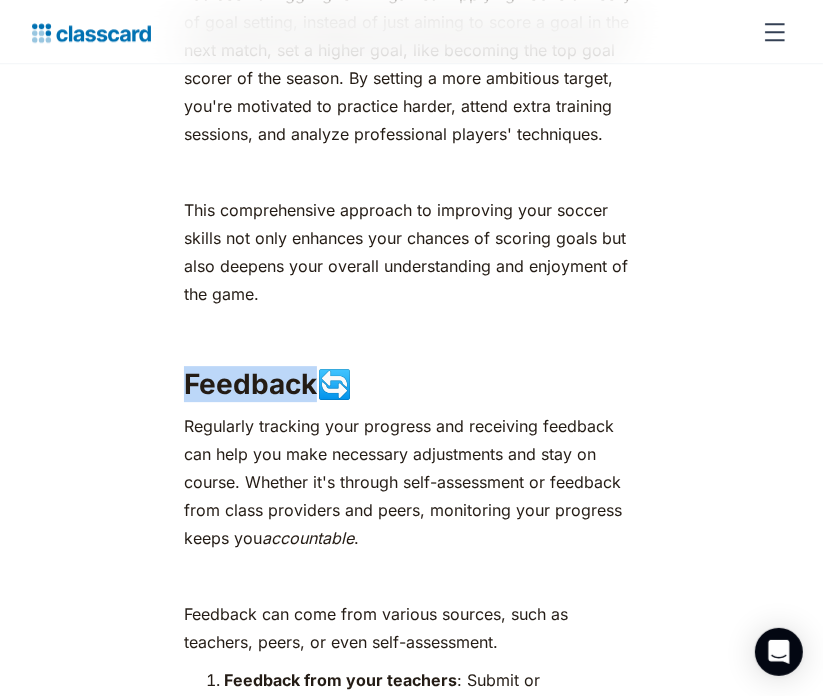 click on "As a student, you're probably no stranger to setting goals. 🎯 Whether they're academic, personal, or career-related, setting goals is an integral part of your journey to success. But have you ever wondered about the science behind goal setting? 🤔 That's where  [NAME]'s Goal-Setting Theory  comes into play. ‍ [NAME]'s Goal-Setting Theory, primarily developed by [NAME] in the 1960s and later refined in collaboration with [NAME], emphasizes the importance of setting clear and specific goals to enhance motivation and performance. Let's explore the main aspects of this theory. ‍ ‍ Specific Goals  🎯 [NAME]'s idea is that if your goals are too vague or not clear enough, it's hard to know what you need to do to achieve them. So, when it comes to doing well in any aspect of life, it's important to set  very clear goals specific goal  like "I will achieve a 3.8 GPA this semester" provides a clear target.  ‍ ‍ ‍ Challenging Goals 💪 ‍ ‍ ‍ Feedback  🔄 accountable . ‍" at bounding box center (411, -2856) 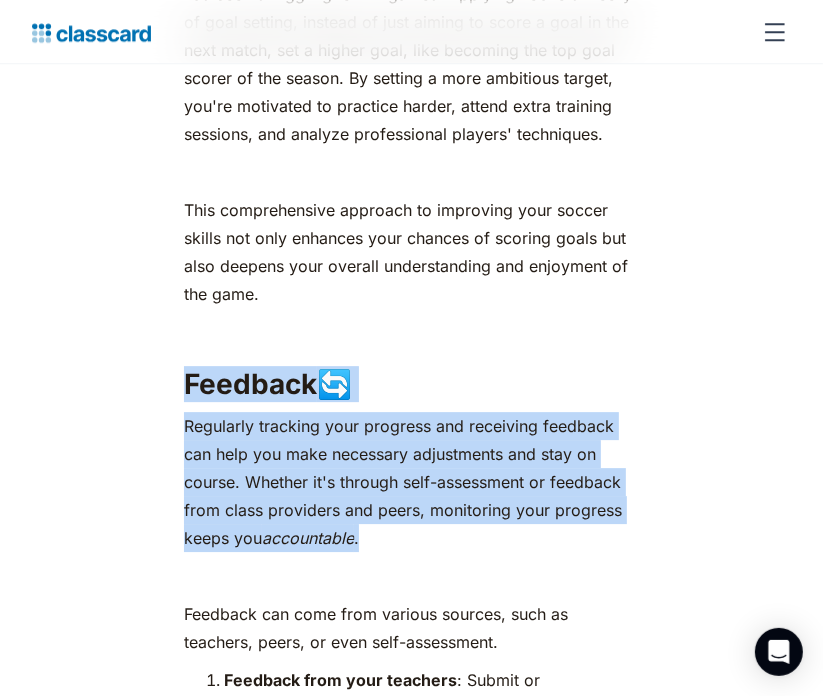 click on "Regularly tracking your progress and receiving feedback can help you make necessary adjustments and stay on course. Whether it's through self-assessment or feedback from class providers and peers, monitoring your progress keeps you  accountable ." at bounding box center (411, 482) 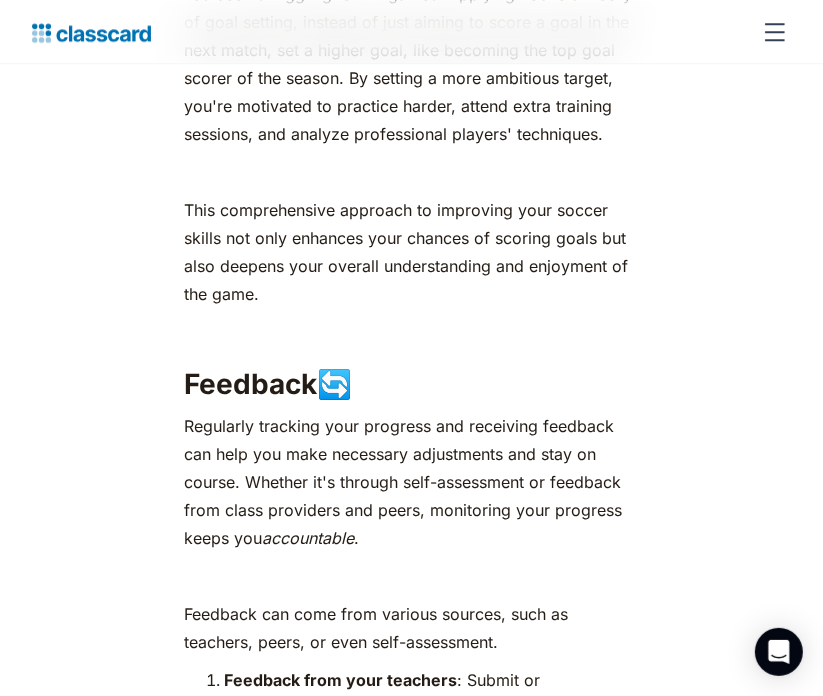 click on "Feedback  🔄" at bounding box center [411, 384] 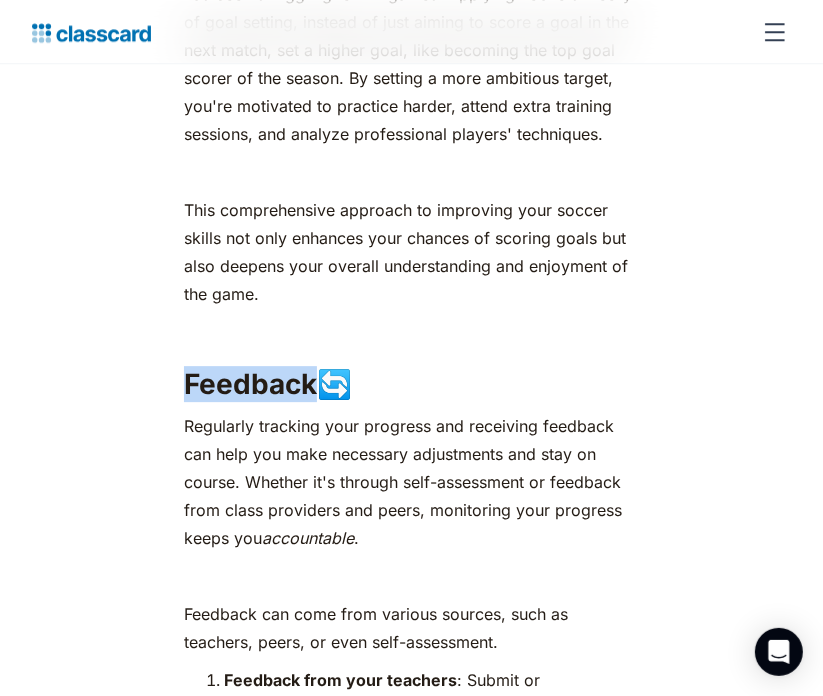 click on "Feedback  🔄" at bounding box center (411, 384) 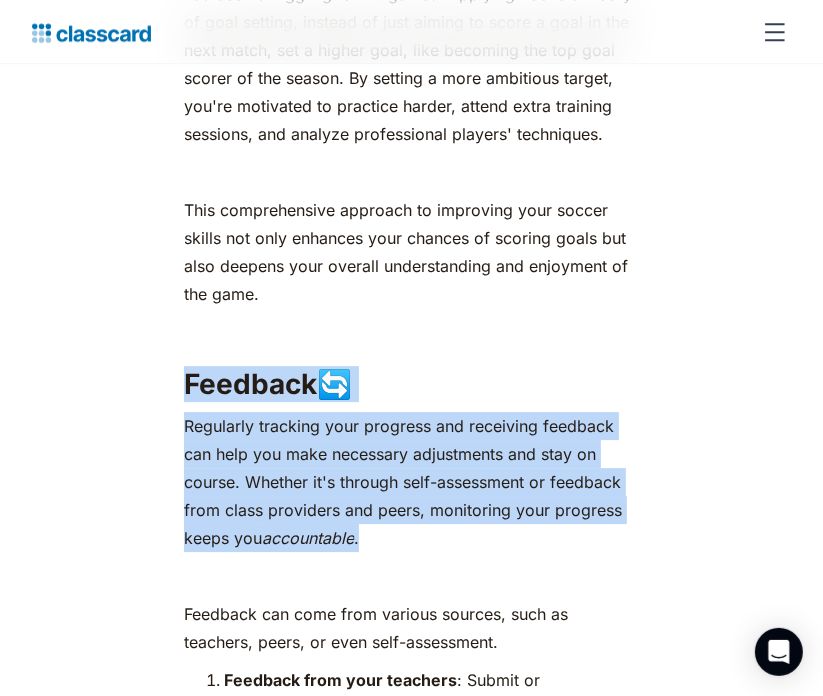 copy on "Feedback  🔄 Regularly tracking your progress and receiving feedback can help you make necessary adjustments and stay on course. Whether it's through self-assessment or feedback from class providers and peers, monitoring your progress keeps you  accountable ." 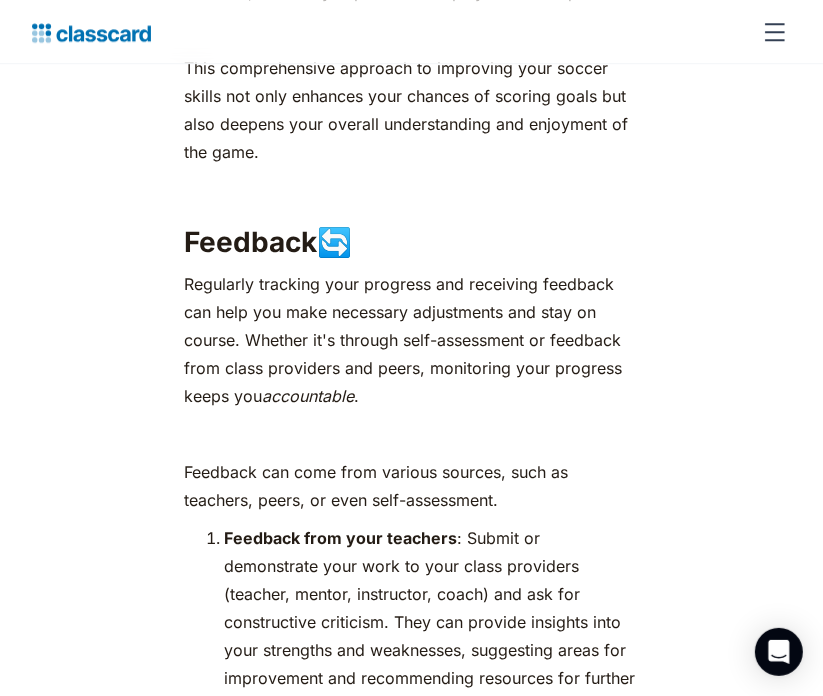 scroll, scrollTop: 3323, scrollLeft: 0, axis: vertical 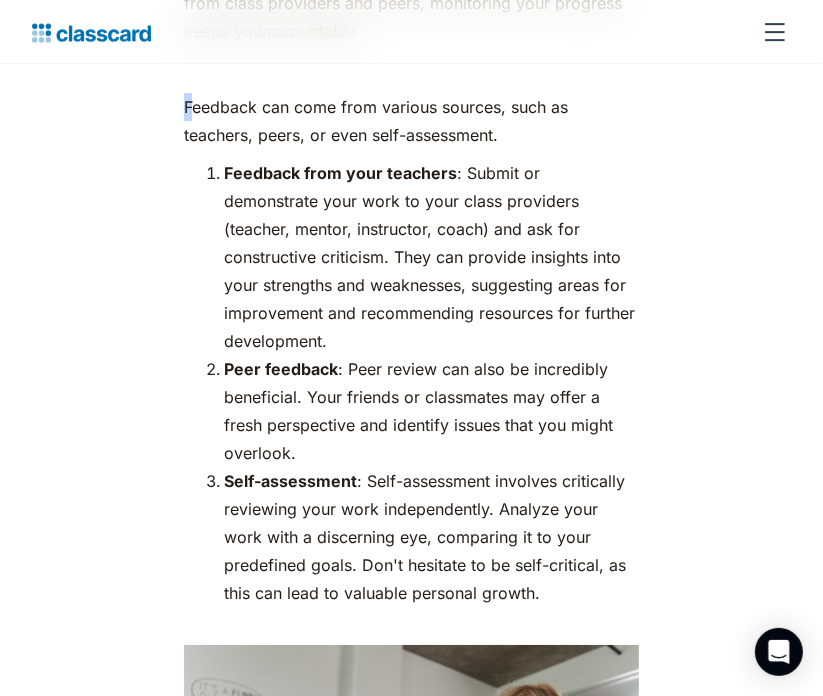 click on "Feedback can come from various sources, such as teachers, peers, or even self-assessment." at bounding box center (411, 121) 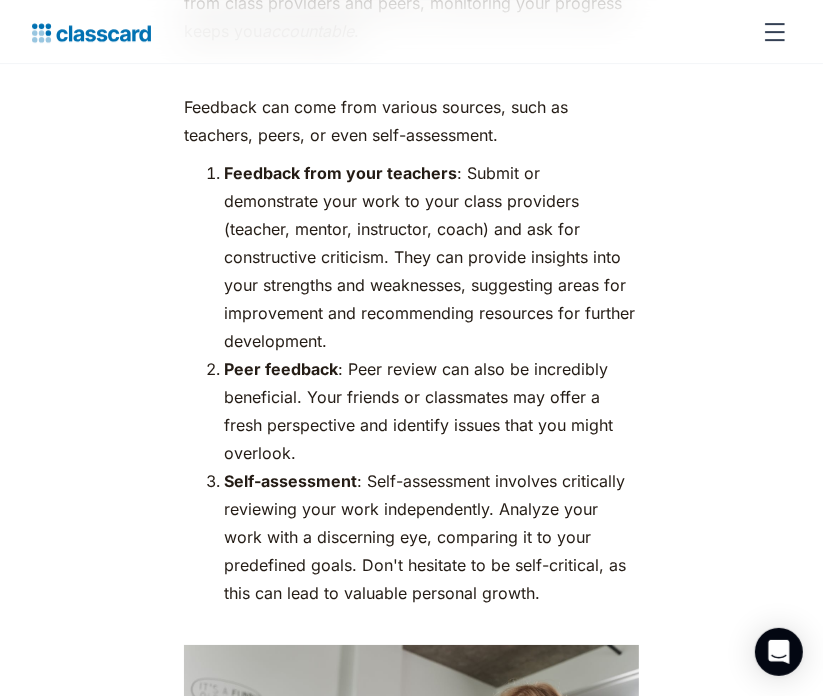 click on "Feedback can come from various sources, such as teachers, peers, or even self-assessment." at bounding box center (411, 121) 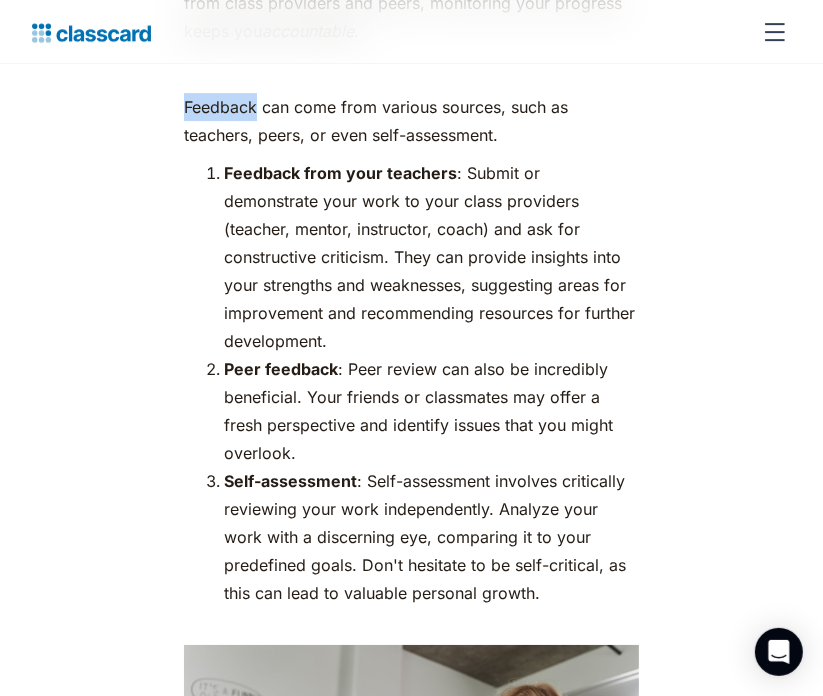 click on "Feedback can come from various sources, such as teachers, peers, or even self-assessment." at bounding box center [411, 121] 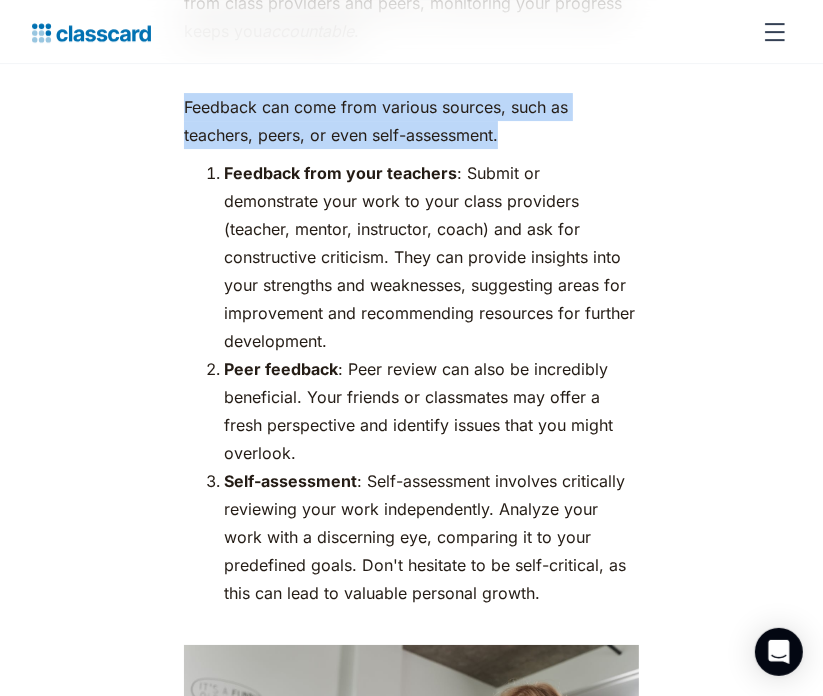 copy on "Feedback can come from various sources, such as teachers, peers, or even self-assessment." 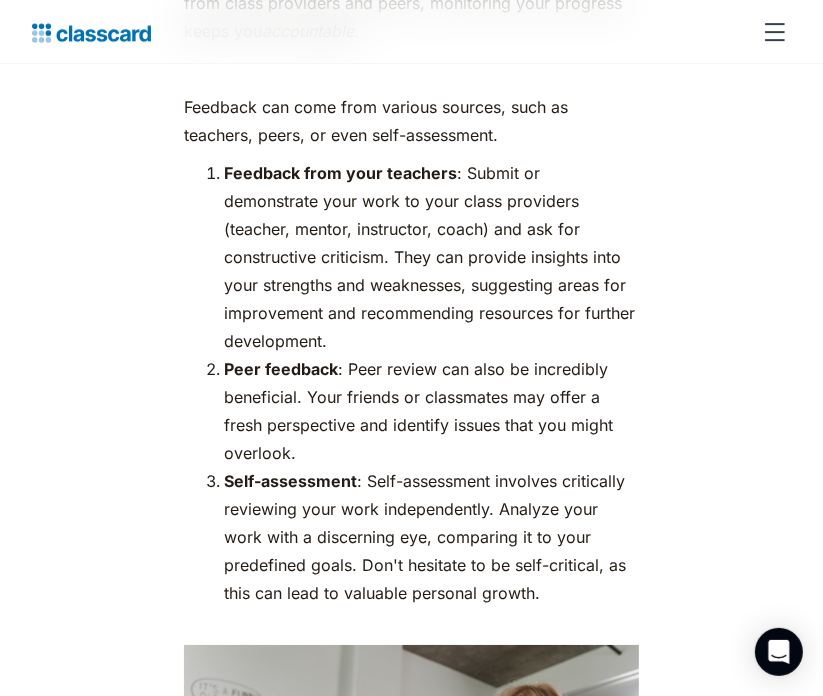 click on "Self-assessment : Self-assessment involves critically reviewing your work independently. Analyze your work with a discerning eye, comparing it to your predefined goals. Don't hesitate to be self-critical, as this can lead to valuable personal growth. ‍" at bounding box center [431, 551] 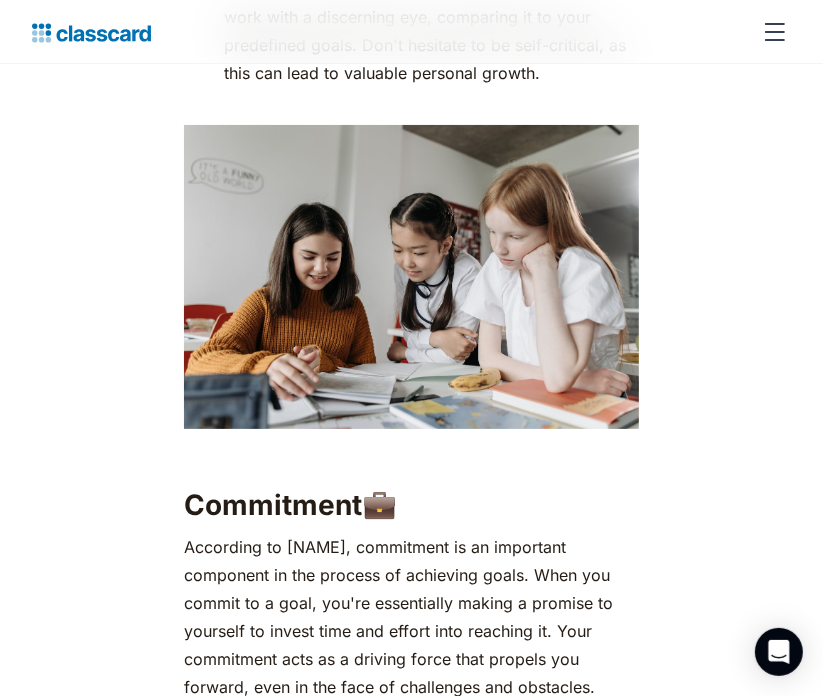 scroll, scrollTop: 4363, scrollLeft: 0, axis: vertical 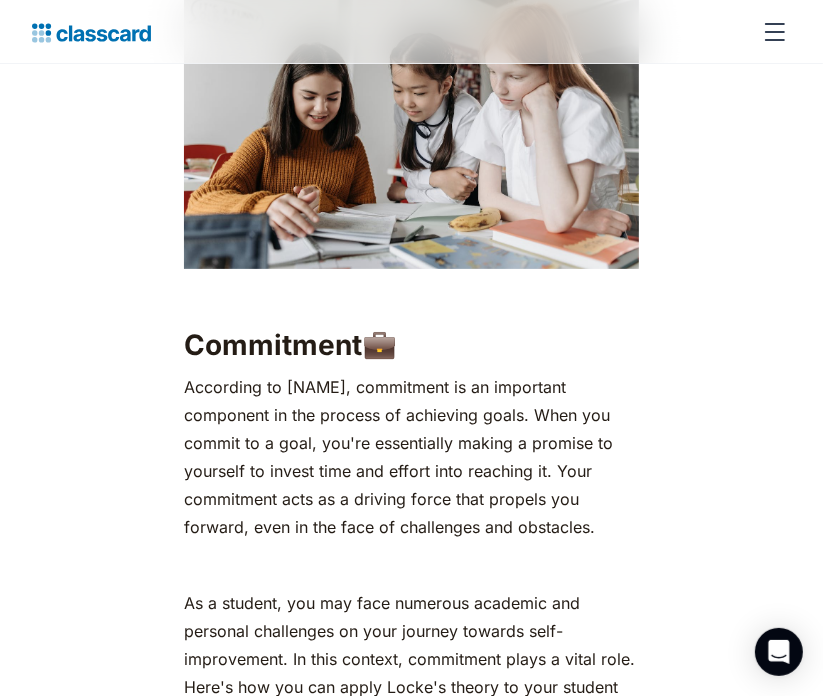 click on "According to [NAME], commitment is an important component in the process of achieving goals. When you commit to a goal, you're essentially making a promise to yourself to invest time and effort into reaching it. Your commitment acts as a driving force that propels you forward, even in the face of challenges and obstacles." at bounding box center [411, 457] 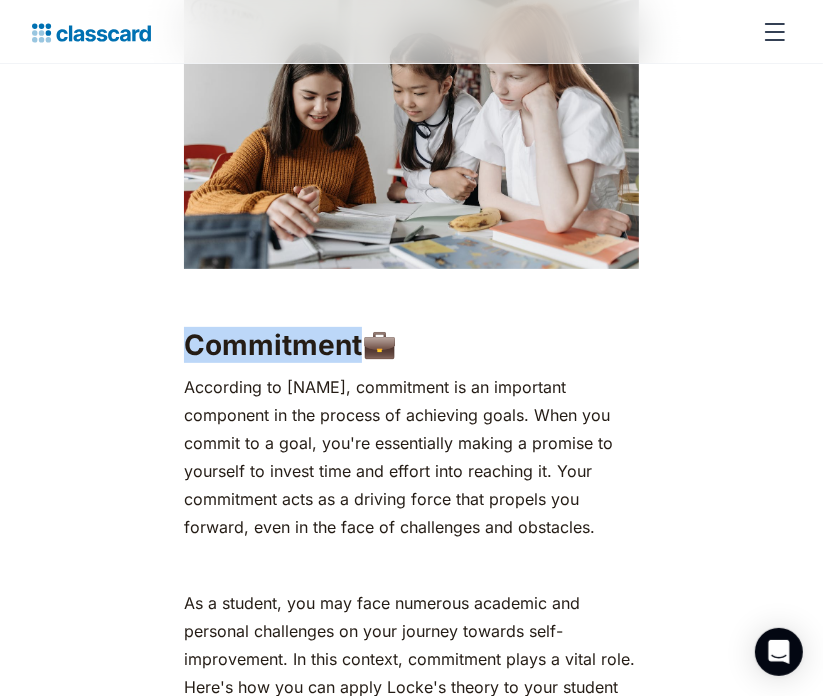 click on "Commitment  💼" at bounding box center [411, 345] 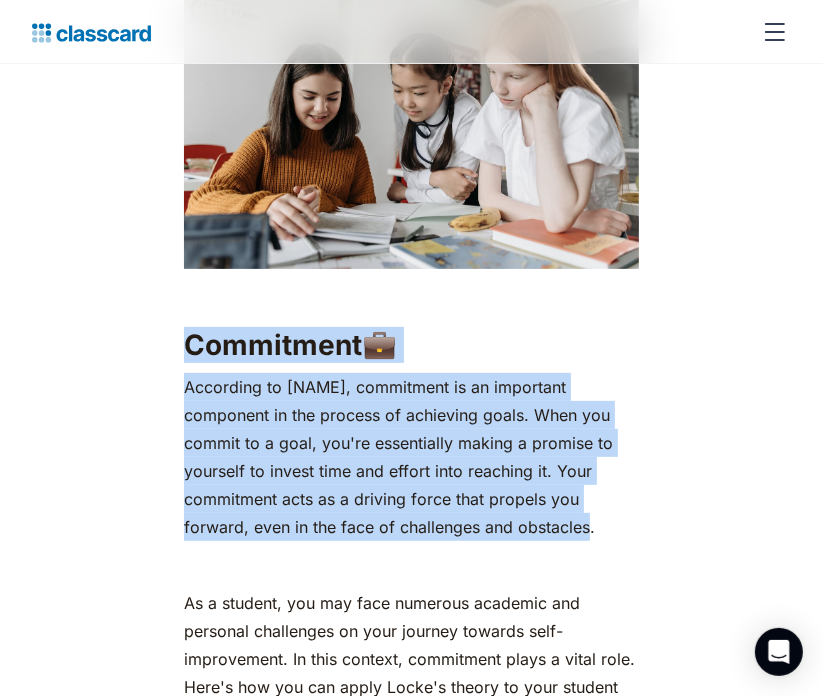 copy on "According to [NAME], commitment is an important component in the process of achieving goals. When you commit to a goal, you're essentially making a promise to yourself to invest time and effort into reaching it. Your commitment acts as a driving force that propels you forward, even in the face of challenges and obstacles." 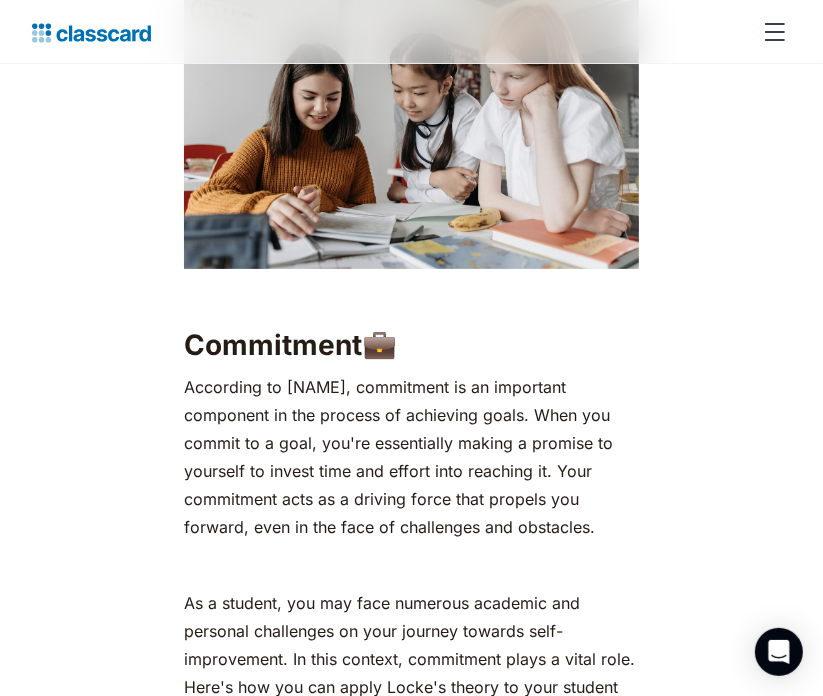 click on "As a student, you may face numerous academic and personal challenges on your journey towards self-improvement. In this context, commitment plays a vital role. Here's how you can apply Locke's theory to your student life:" at bounding box center (411, 659) 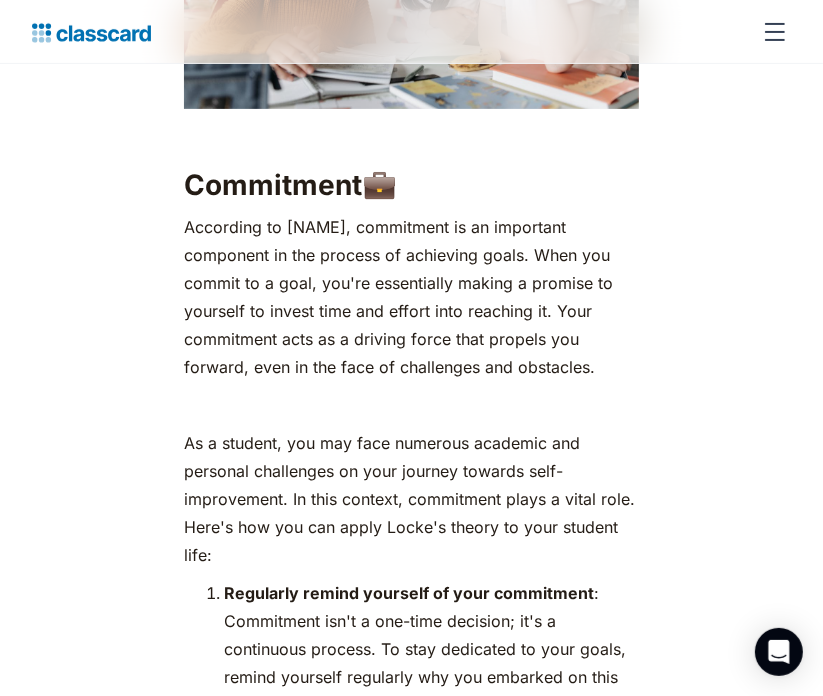 scroll, scrollTop: 4576, scrollLeft: 0, axis: vertical 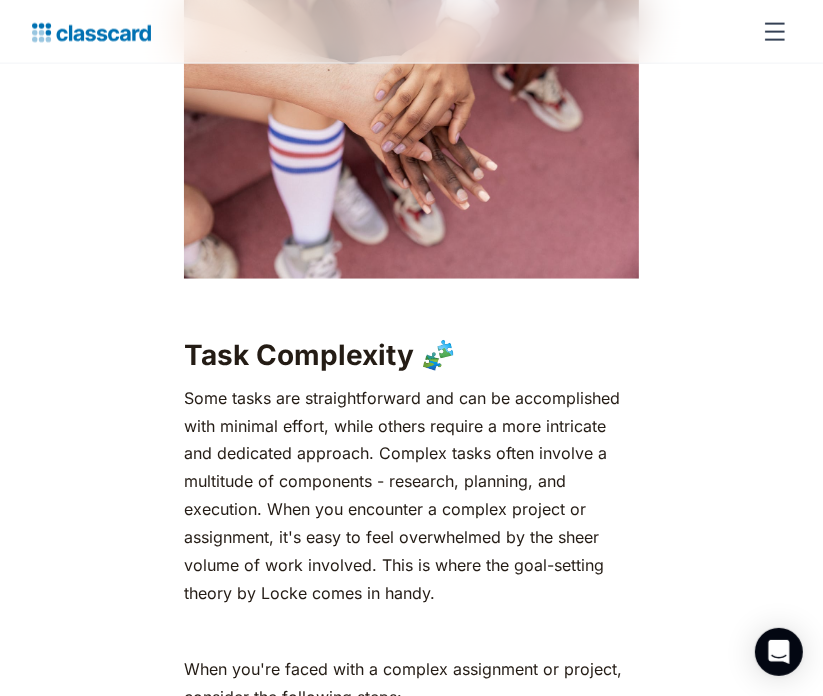 click on "Task Complexity 🧩" at bounding box center (411, 355) 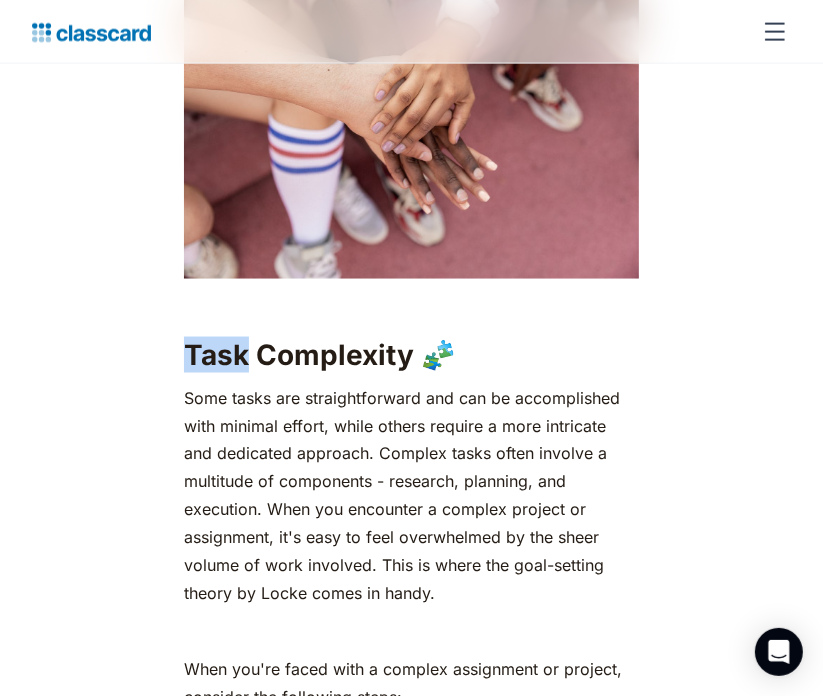 click on "Task Complexity 🧩" at bounding box center [411, 355] 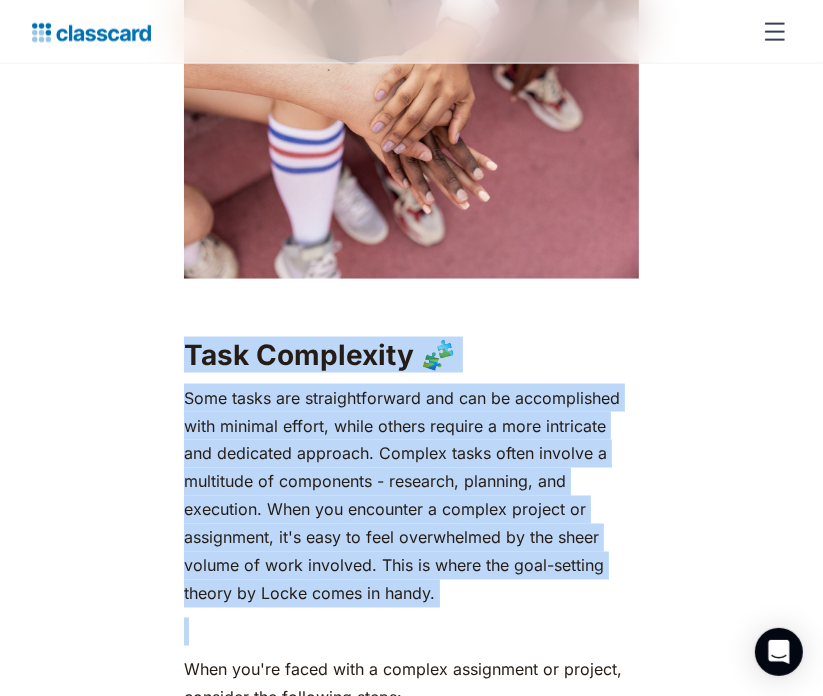 copy on "Task Complexity 🧩 Some tasks are straightforward and can be accomplished with minimal effort, while others require a more intricate and dedicated approach. Complex tasks often involve a multitude of components - research, planning, and execution. When you encounter a complex project or assignment, it's easy to feel overwhelmed by the sheer volume of work involved. This is where the goal-setting theory by [NAME] comes in handy. ‍" 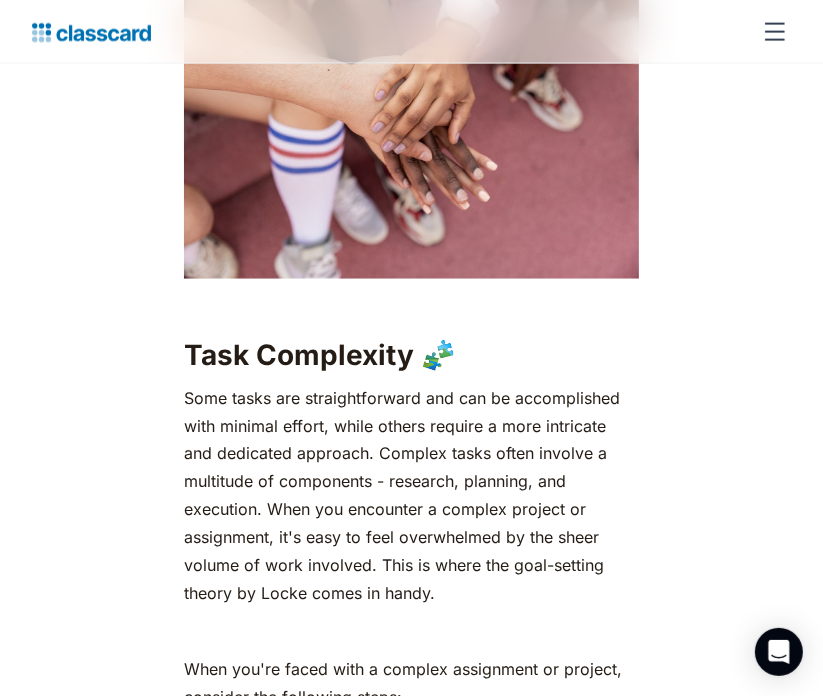 click on "As a student, you're probably no stranger to setting goals. 🎯 Whether they're academic, personal, or career-related, setting goals is an integral part of your journey to success. But have you ever wondered about the science behind goal setting? 🤔 That's where  [NAME]'s Goal-Setting Theory  comes into play. ‍ [NAME]'s Goal-Setting Theory, primarily developed by [NAME] in the 1960s and later refined in collaboration with [NAME], emphasizes the importance of setting clear and specific goals to enhance motivation and performance. Let's explore the main aspects of this theory. ‍ ‍ Specific Goals  🎯 [NAME]'s idea is that if your goals are too vague or not clear enough, it's hard to know what you need to do to achieve them. So, when it comes to doing well in any aspect of life, it's important to set  very clear goals specific goal  like "I will achieve a 3.8 GPA this semester" provides a clear target.  ‍ ‍ ‍ Challenging Goals 💪 ‍ ‍ ‍ Feedback  🔄 accountable . ‍" at bounding box center [411, -1349] 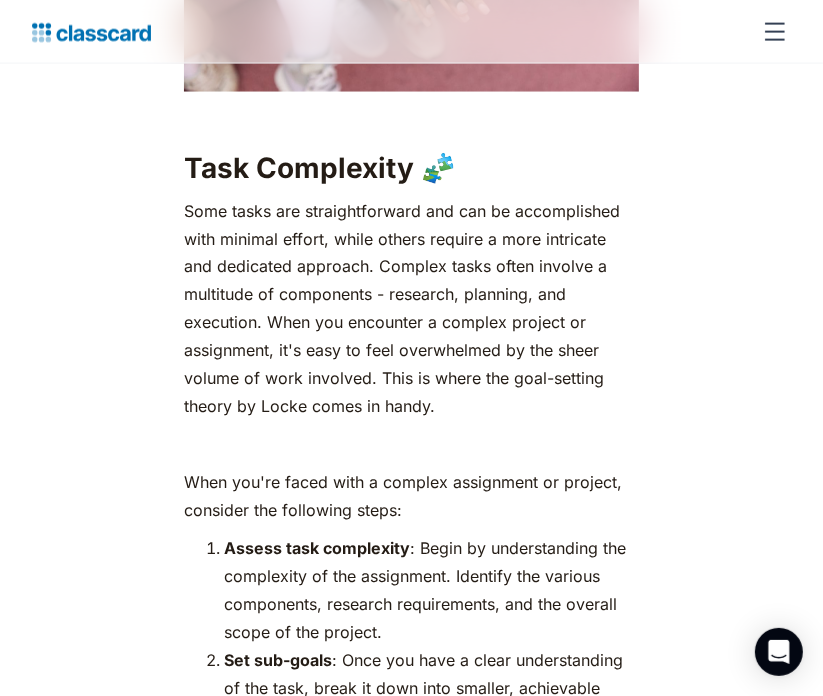 scroll, scrollTop: 6097, scrollLeft: 0, axis: vertical 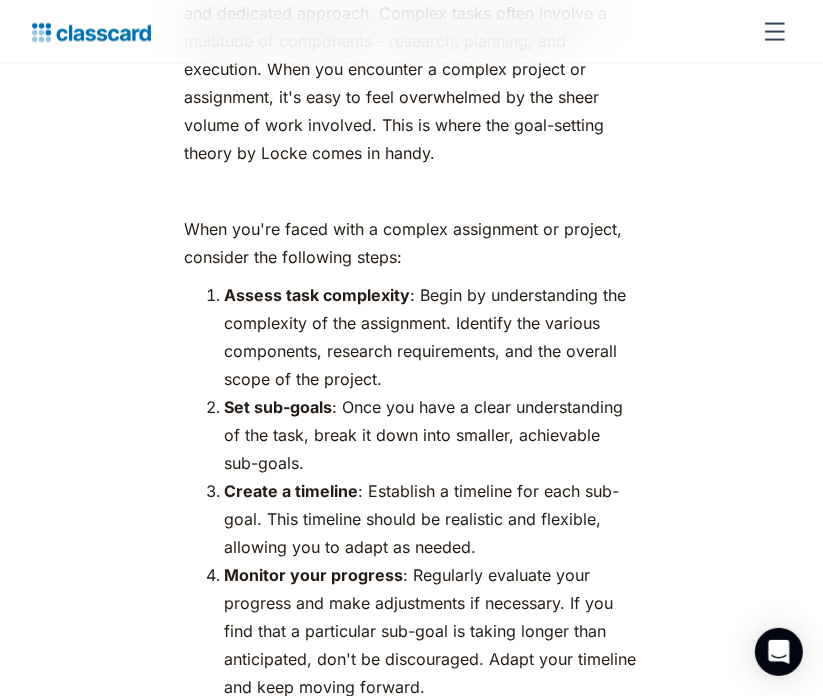 click on "When you're faced with a complex assignment or project, consider the following steps:" at bounding box center [411, 244] 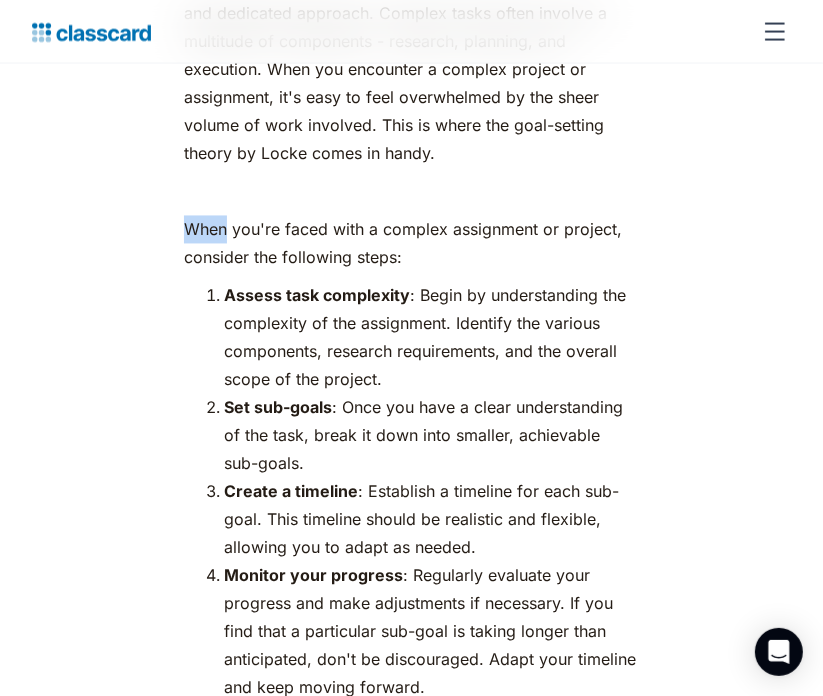 click on "When you're faced with a complex assignment or project, consider the following steps:" at bounding box center (411, 244) 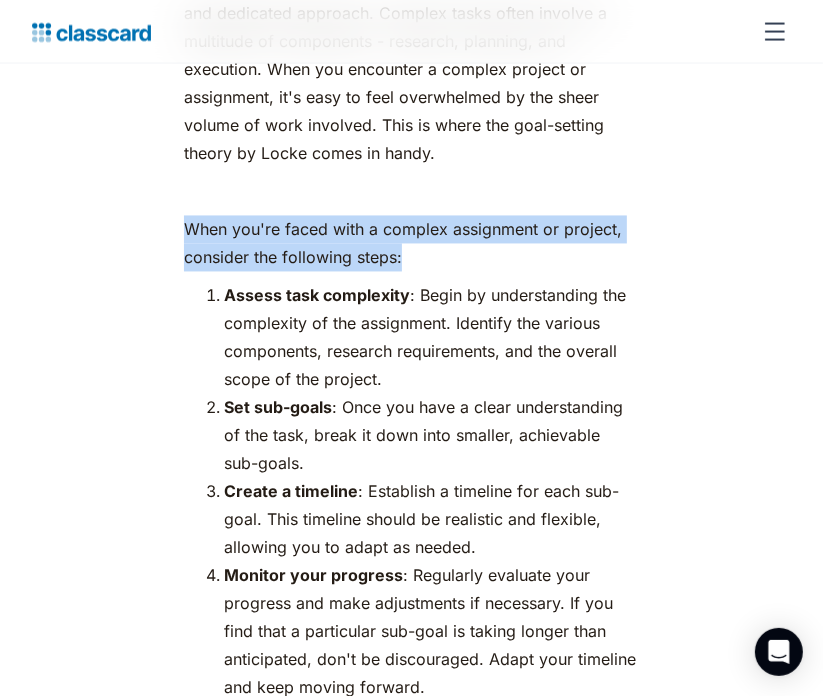 copy on "When you're faced with a complex assignment or project, consider the following steps:" 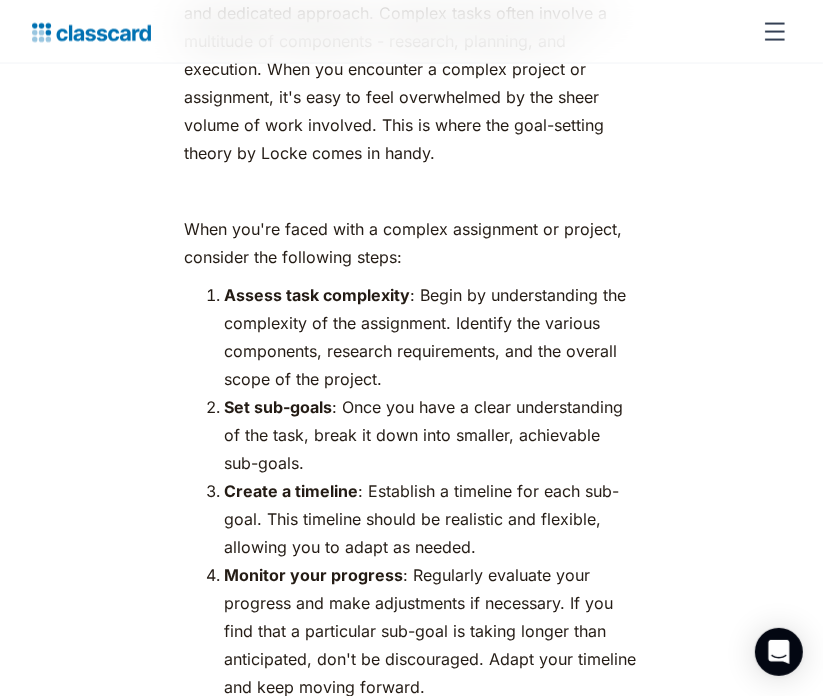 click on "As a student, you're probably no stranger to setting goals. 🎯 Whether they're academic, personal, or career-related, setting goals is an integral part of your journey to success. But have you ever wondered about the science behind goal setting? 🤔 That's where  [NAME]'s Goal-Setting Theory  comes into play. ‍ [NAME]'s Goal-Setting Theory, primarily developed by [NAME] in the 1960s and later refined in collaboration with [NAME], emphasizes the importance of setting clear and specific goals to enhance motivation and performance. Let's explore the main aspects of this theory. ‍ ‍ Specific Goals  🎯 [NAME]'s idea is that if your goals are too vague or not clear enough, it's hard to know what you need to do to achieve them. So, when it comes to doing well in any aspect of life, it's important to set  very clear goals specific goal  like "I will achieve a 3.8 GPA this semester" provides a clear target.  ‍ ‍ ‍ Challenging Goals 💪 ‍ ‍ ‍ Feedback  🔄 accountable . ‍" at bounding box center (412, -5844) 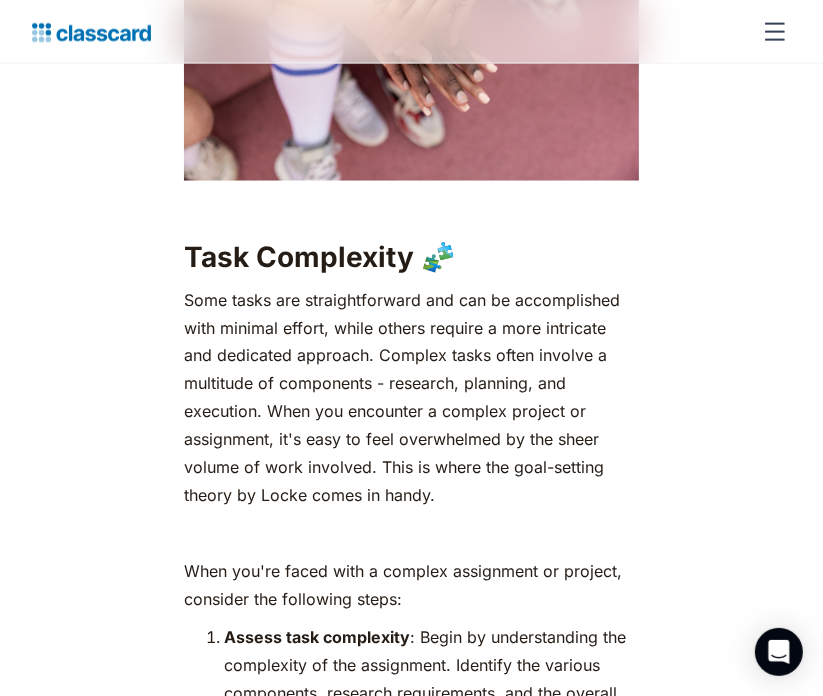scroll, scrollTop: 5844, scrollLeft: 0, axis: vertical 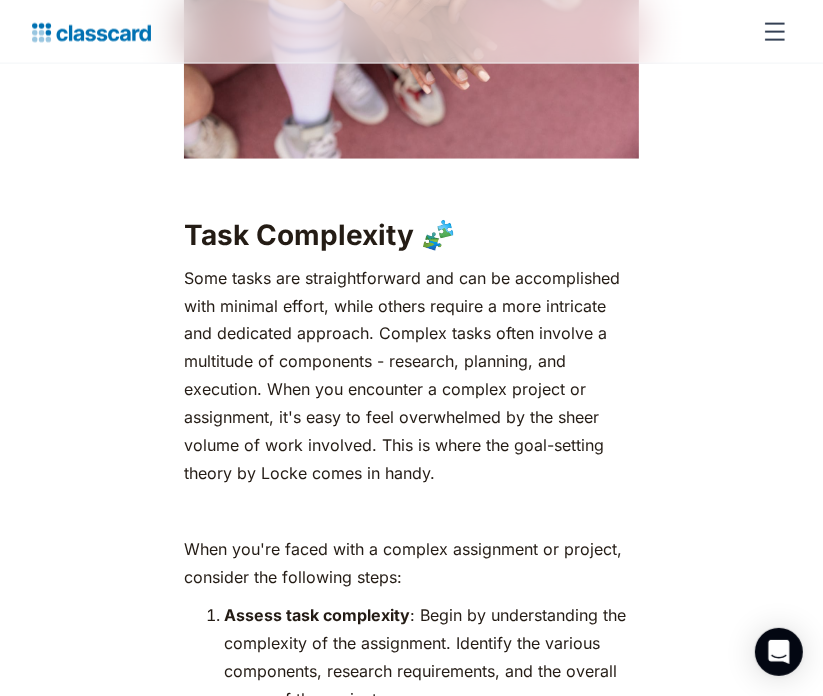 click on "As a student, you're probably no stranger to setting goals. 🎯 Whether they're academic, personal, or career-related, setting goals is an integral part of your journey to success. But have you ever wondered about the science behind goal setting? 🤔 That's where  [NAME]'s Goal-Setting Theory  comes into play. ‍ [NAME]'s Goal-Setting Theory, primarily developed by [NAME] in the 1960s and later refined in collaboration with [NAME], emphasizes the importance of setting clear and specific goals to enhance motivation and performance. Let's explore the main aspects of this theory. ‍ ‍ Specific Goals  🎯 [NAME]'s idea is that if your goals are too vague or not clear enough, it's hard to know what you need to do to achieve them. So, when it comes to doing well in any aspect of life, it's important to set  very clear goals specific goal  like "I will achieve a 3.8 GPA this semester" provides a clear target.  ‍ ‍ ‍ Challenging Goals 💪 ‍ ‍ ‍ Feedback  🔄 accountable . ‍" at bounding box center [412, -5524] 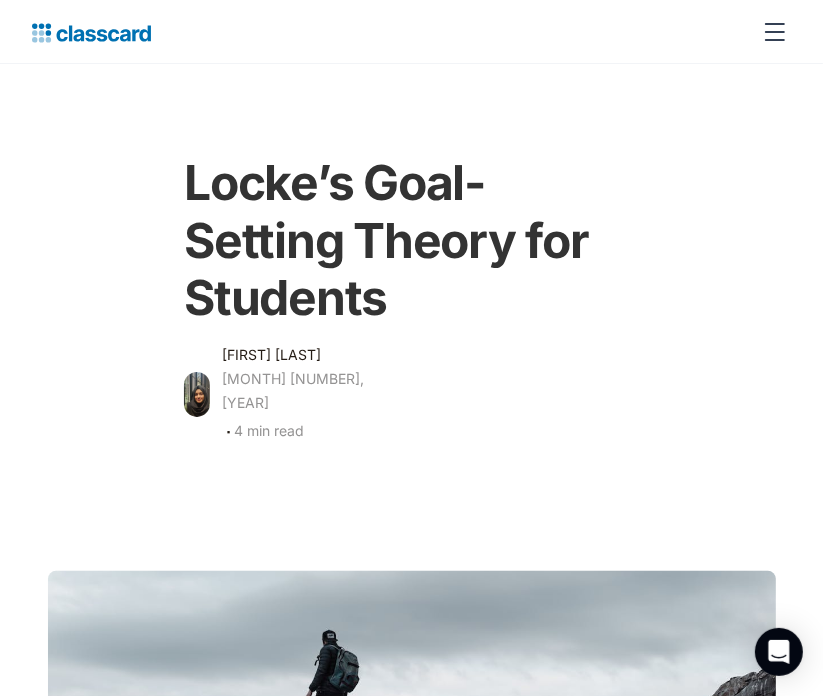 scroll, scrollTop: 0, scrollLeft: 0, axis: both 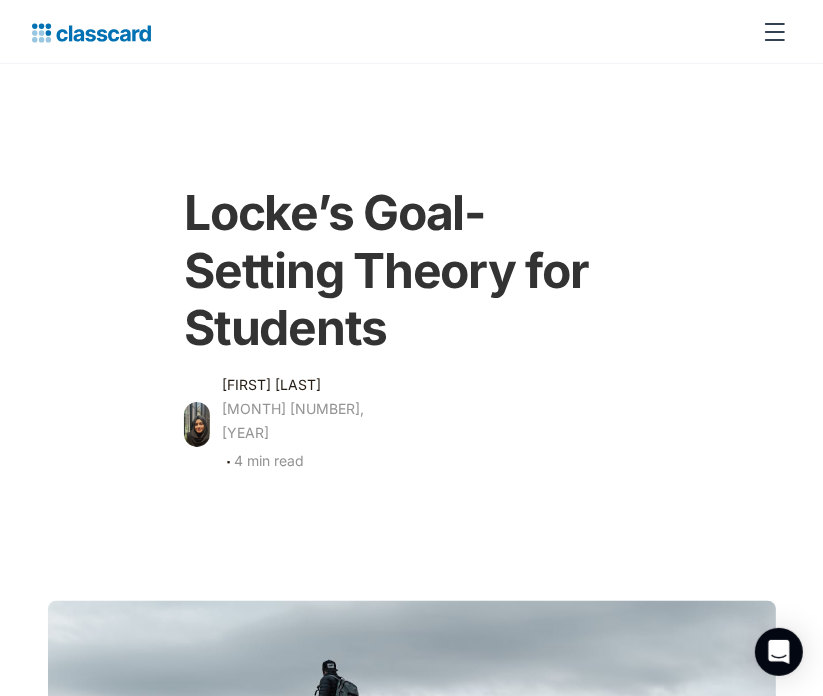 click at bounding box center [411, 725] 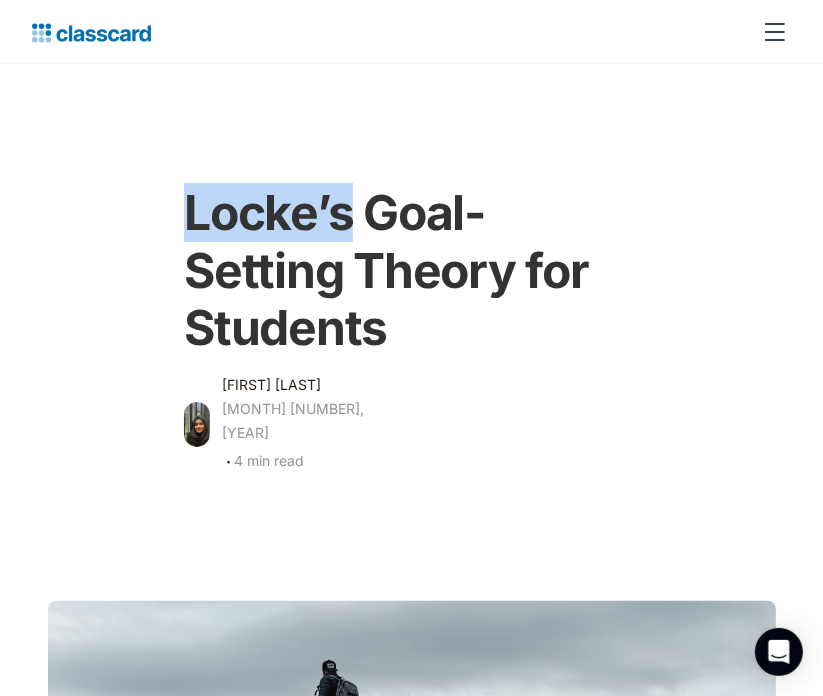 click on "Locke’s Goal-Setting Theory for Students" at bounding box center (411, 270) 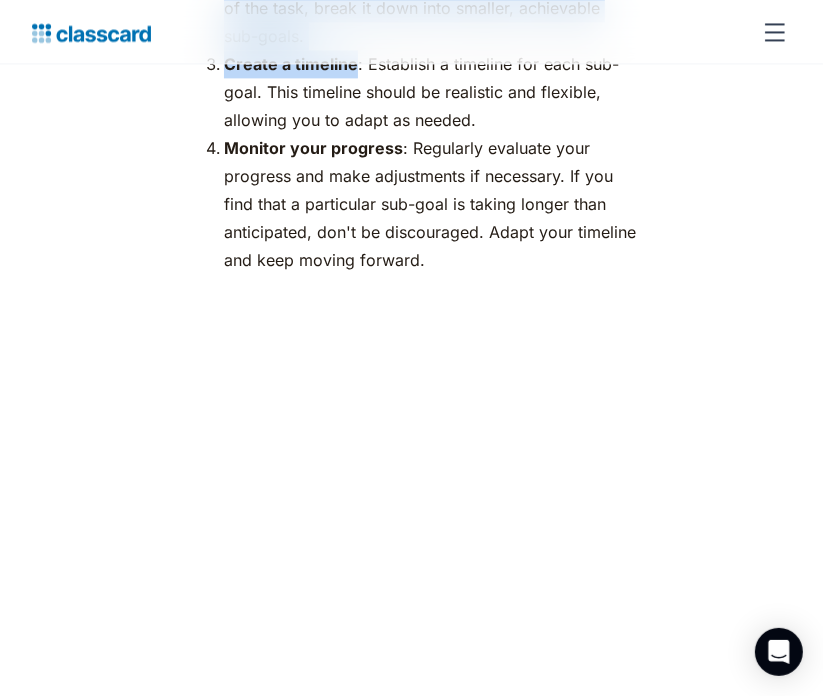 scroll, scrollTop: 6564, scrollLeft: 0, axis: vertical 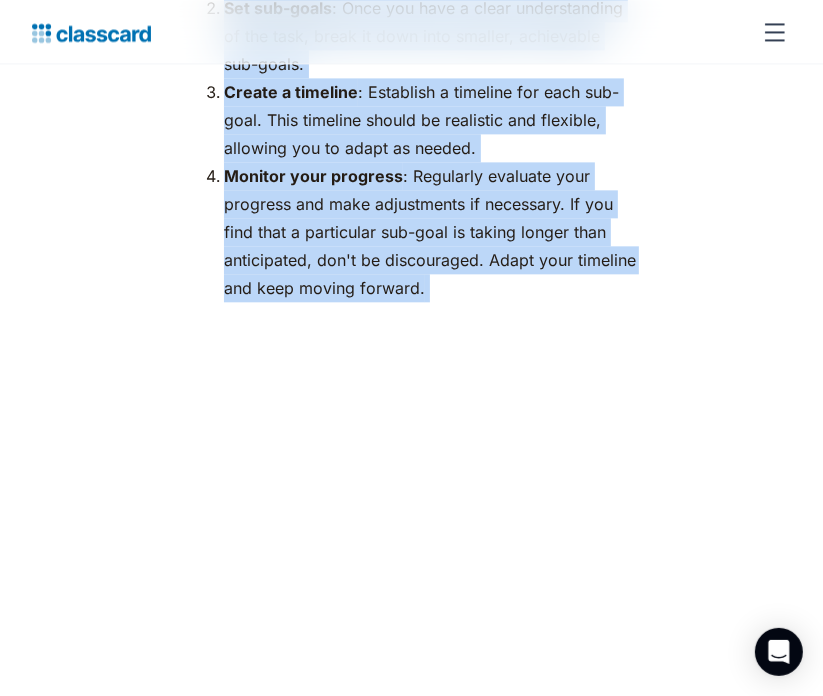 click on "As a student, you're probably no stranger to setting goals. 🎯 Whether they're academic, personal, or career-related, setting goals is an integral part of your journey to success. But have you ever wondered about the science behind goal setting? 🤔 That's where  [NAME]'s Goal-Setting Theory  comes into play. ‍ [NAME]'s Goal-Setting Theory, primarily developed by [NAME] in the 1960s and later refined in collaboration with [NAME], emphasizes the importance of setting clear and specific goals to enhance motivation and performance. Let's explore the main aspects of this theory. ‍ ‍ Specific Goals  🎯 [NAME]'s idea is that if your goals are too vague or not clear enough, it's hard to know what you need to do to achieve them. So, when it comes to doing well in any aspect of life, it's important to set  very clear goals specific goal  like "I will achieve a 3.8 GPA this semester" provides a clear target.  ‍ ‍ ‍ Challenging Goals 💪 ‍ ‍ ‍ Feedback  🔄 accountable . ‍" at bounding box center [411, -6244] 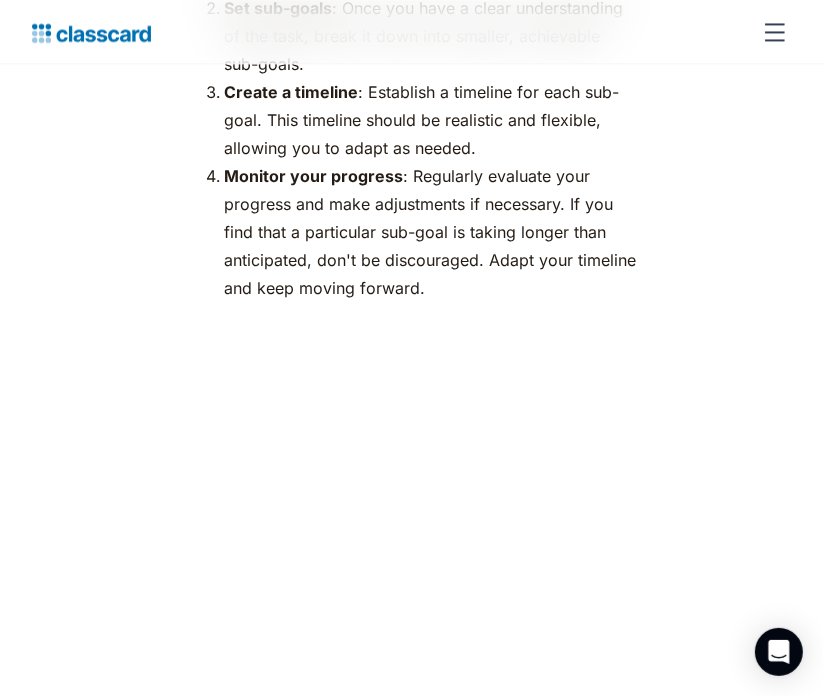 click on "As a student, you're probably no stranger to setting goals. 🎯 Whether they're academic, personal, or career-related, setting goals is an integral part of your journey to success. But have you ever wondered about the science behind goal setting? 🤔 That's where  [NAME]'s Goal-Setting Theory  comes into play. ‍ [NAME]'s Goal-Setting Theory, primarily developed by [NAME] in the 1960s and later refined in collaboration with [NAME], emphasizes the importance of setting clear and specific goals to enhance motivation and performance. Let's explore the main aspects of this theory. ‍ ‍ Specific Goals  🎯 [NAME]'s idea is that if your goals are too vague or not clear enough, it's hard to know what you need to do to achieve them. So, when it comes to doing well in any aspect of life, it's important to set  very clear goals specific goal  like "I will achieve a 3.8 GPA this semester" provides a clear target.  ‍ ‍ ‍ Challenging Goals 💪 ‍ ‍ ‍ Feedback  🔄 accountable . ‍" at bounding box center (412, -6244) 